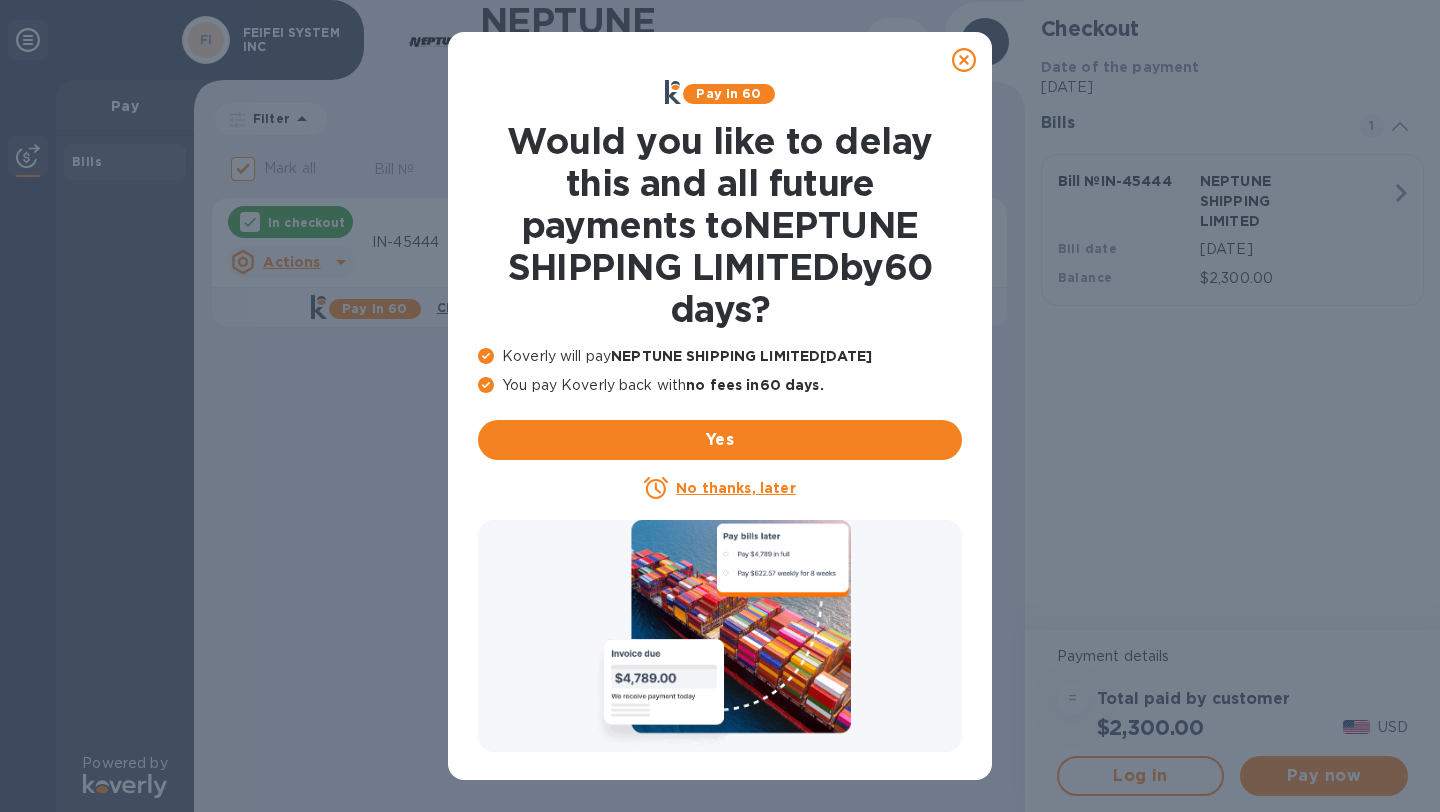 scroll, scrollTop: 0, scrollLeft: 0, axis: both 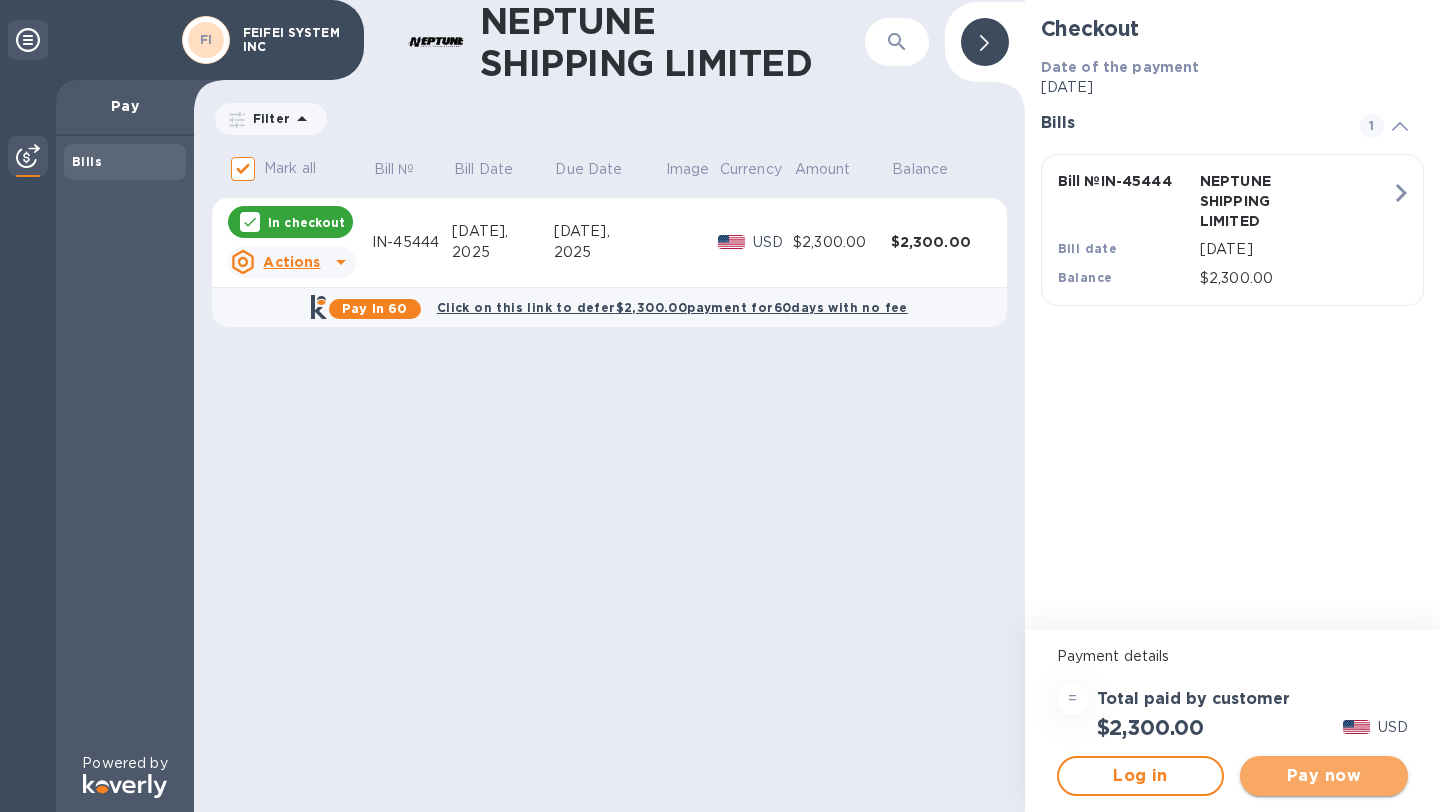 click on "Pay now" at bounding box center [1324, 776] 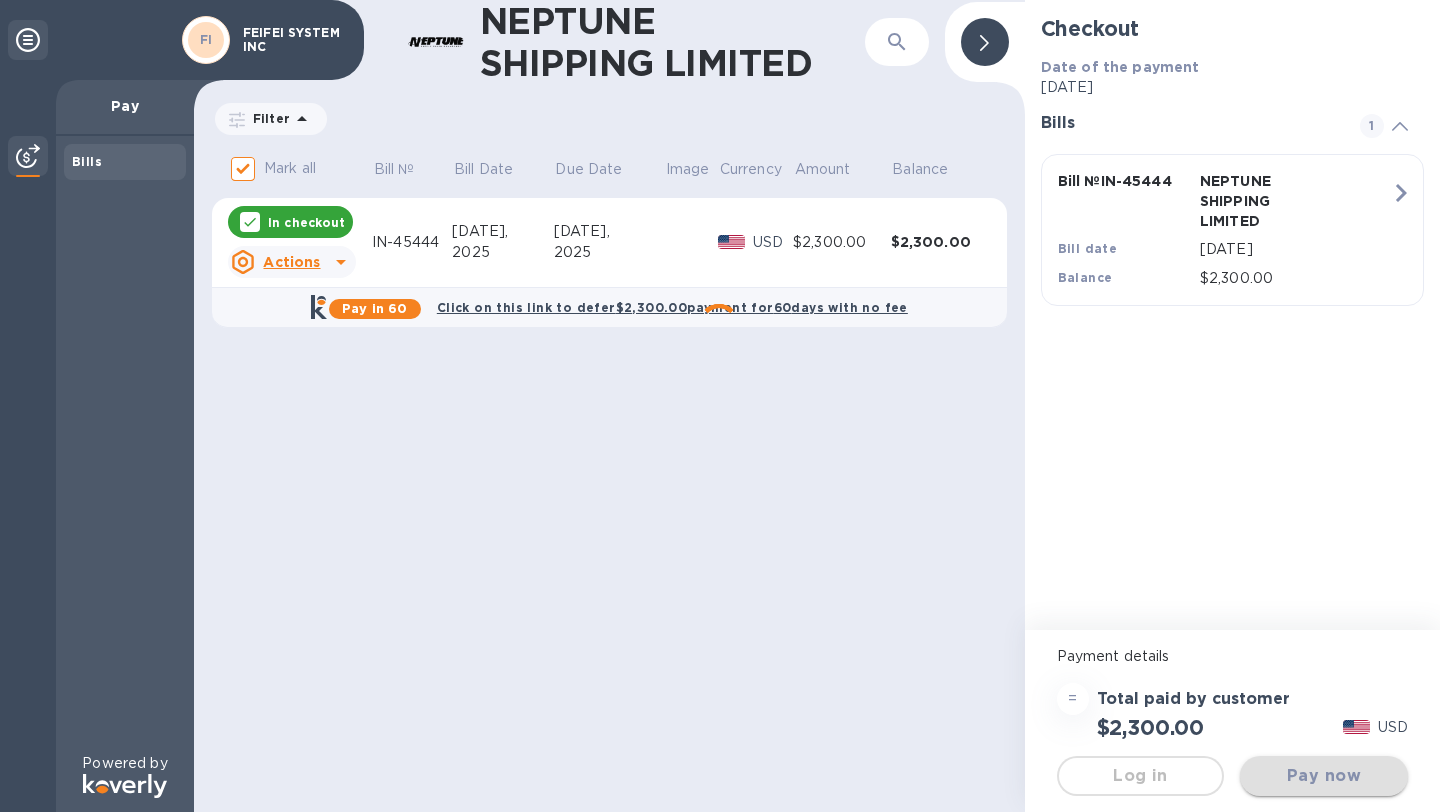 scroll, scrollTop: 0, scrollLeft: 0, axis: both 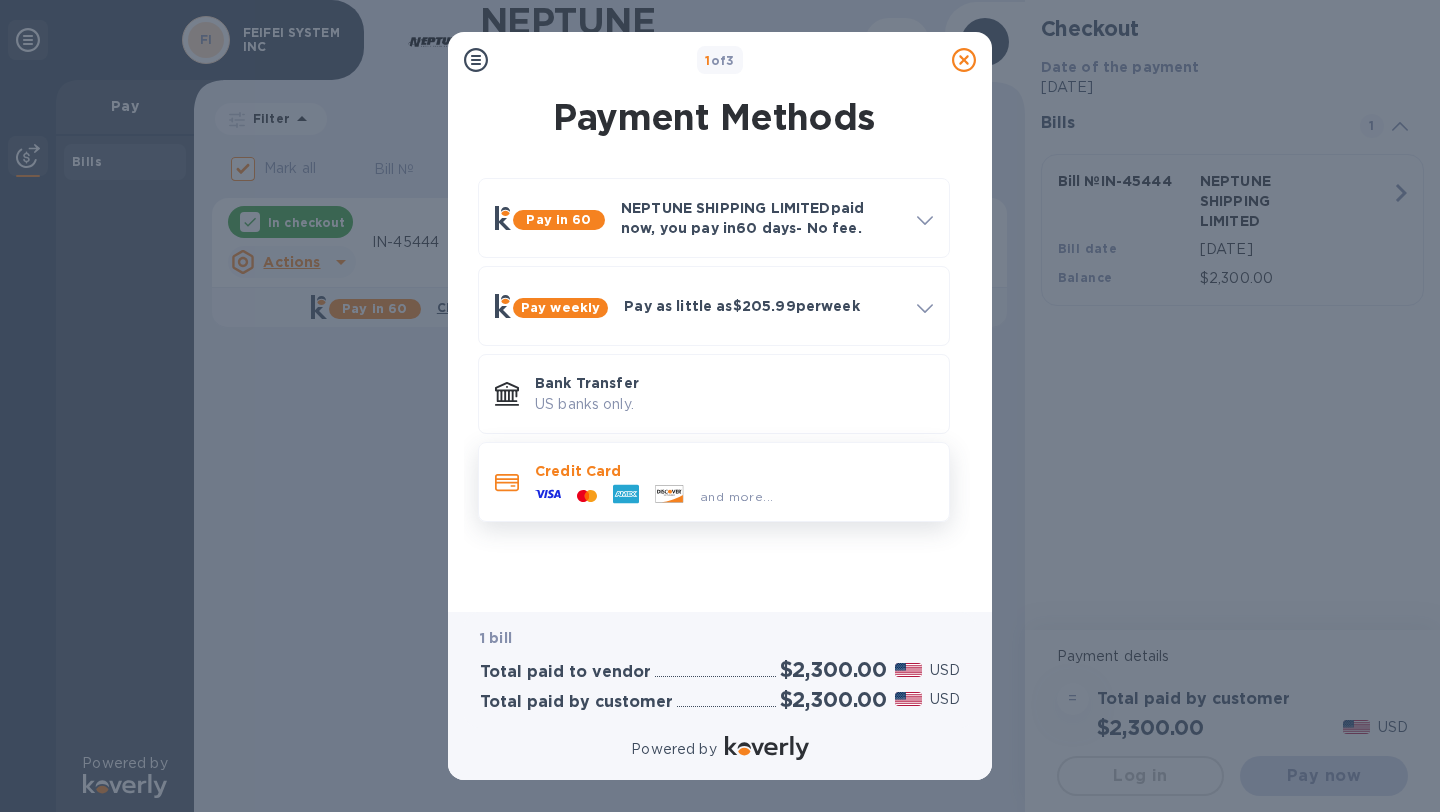click on "and more..." at bounding box center (654, 496) 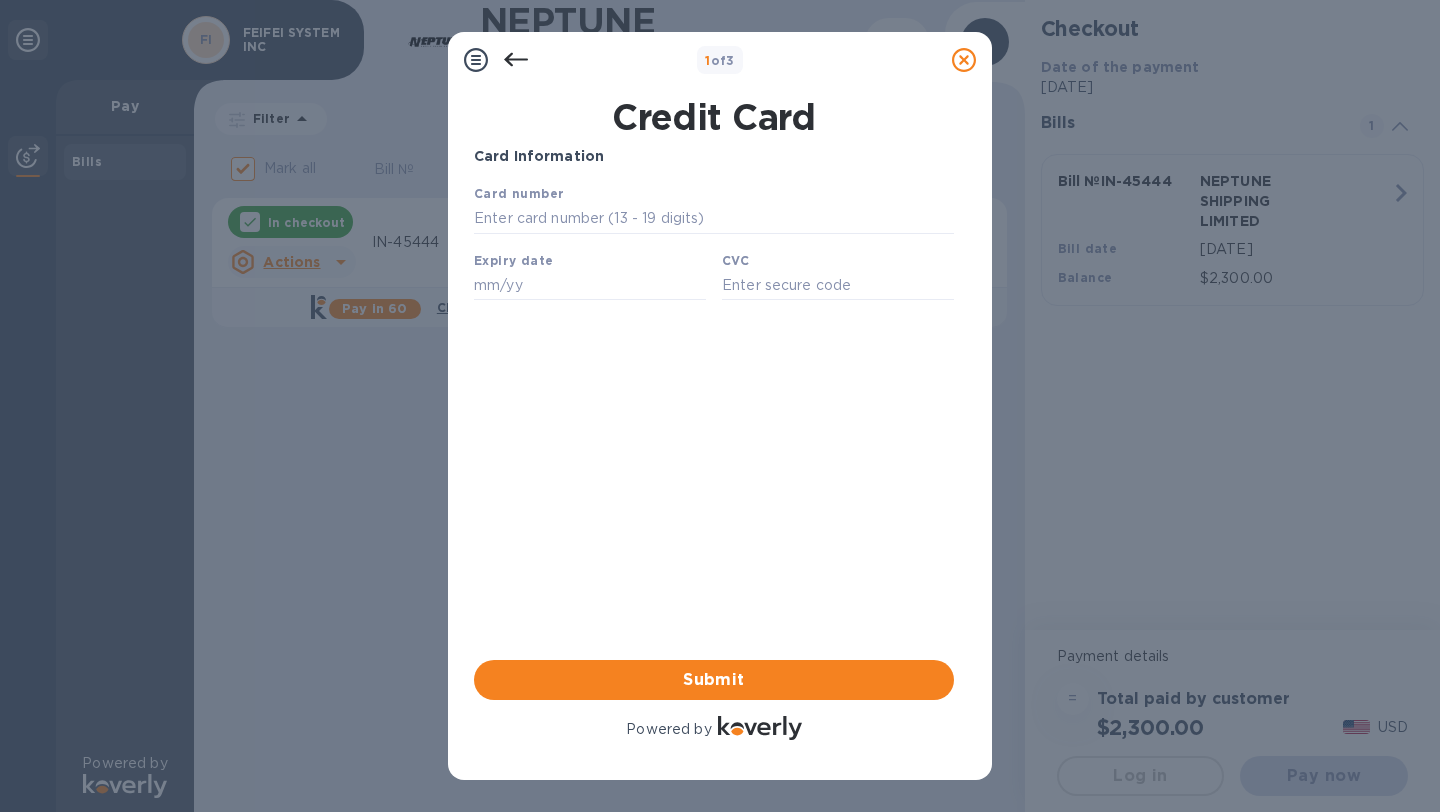 scroll, scrollTop: 0, scrollLeft: 0, axis: both 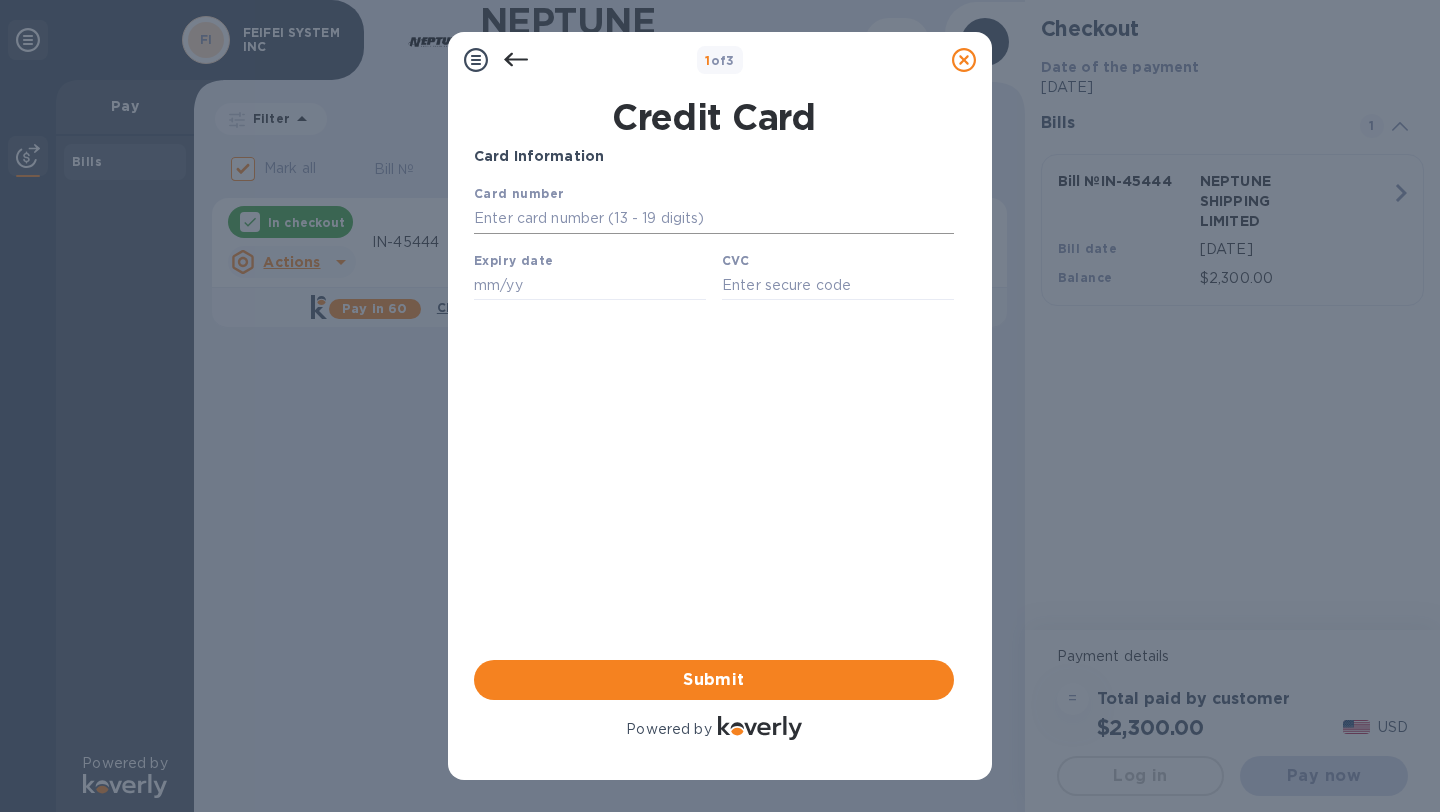 click at bounding box center (714, 219) 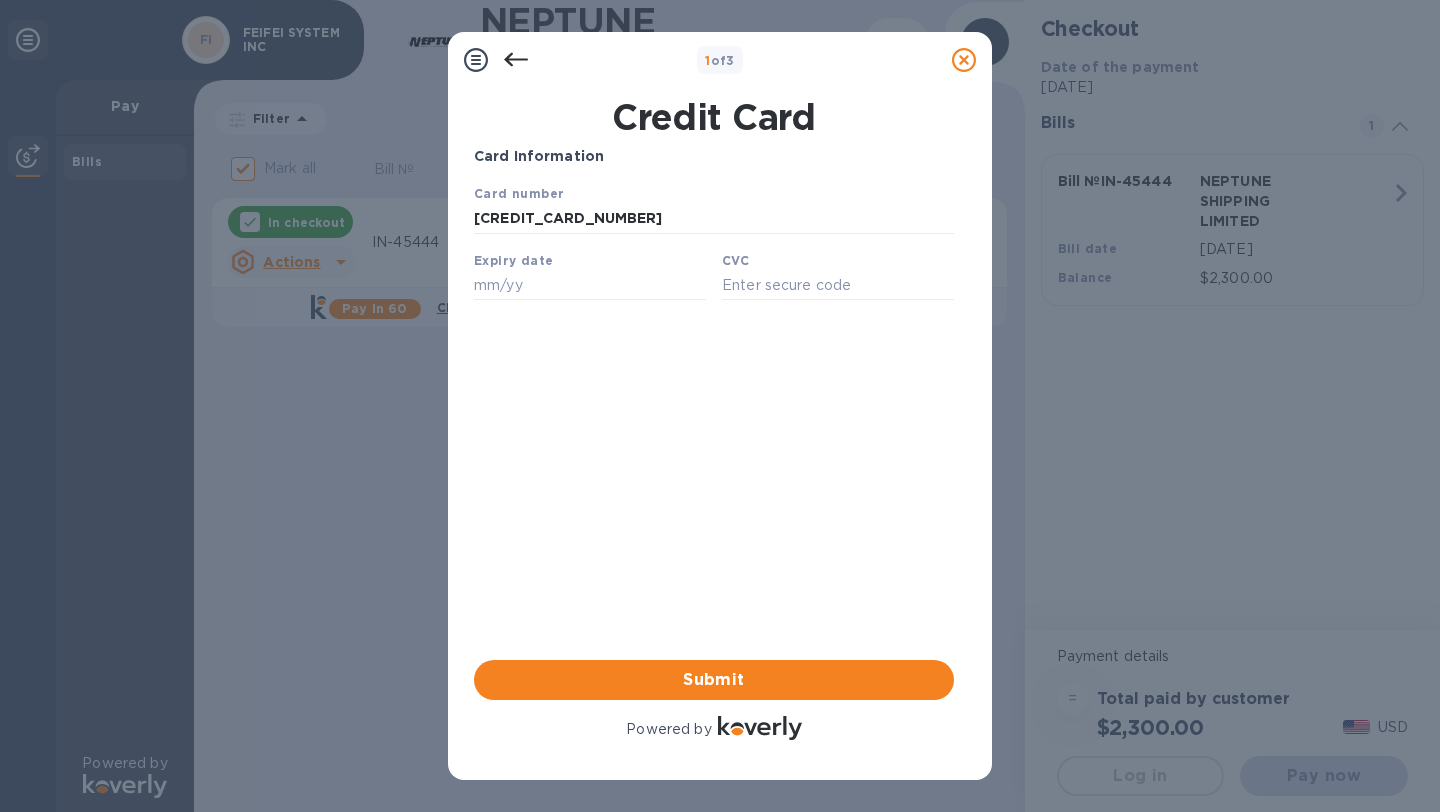 type on "[CREDIT_CARD_NUMBER]" 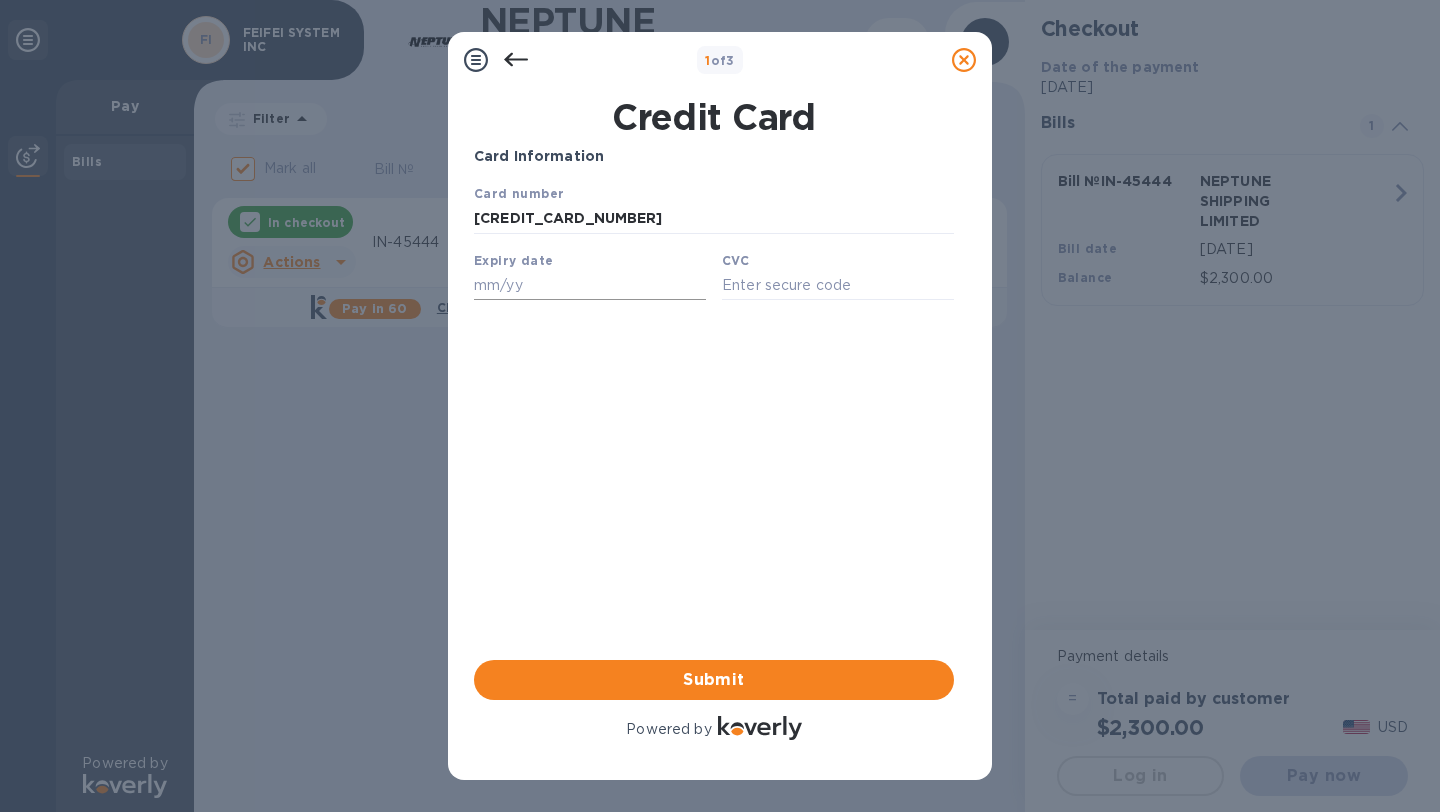 click at bounding box center [590, 285] 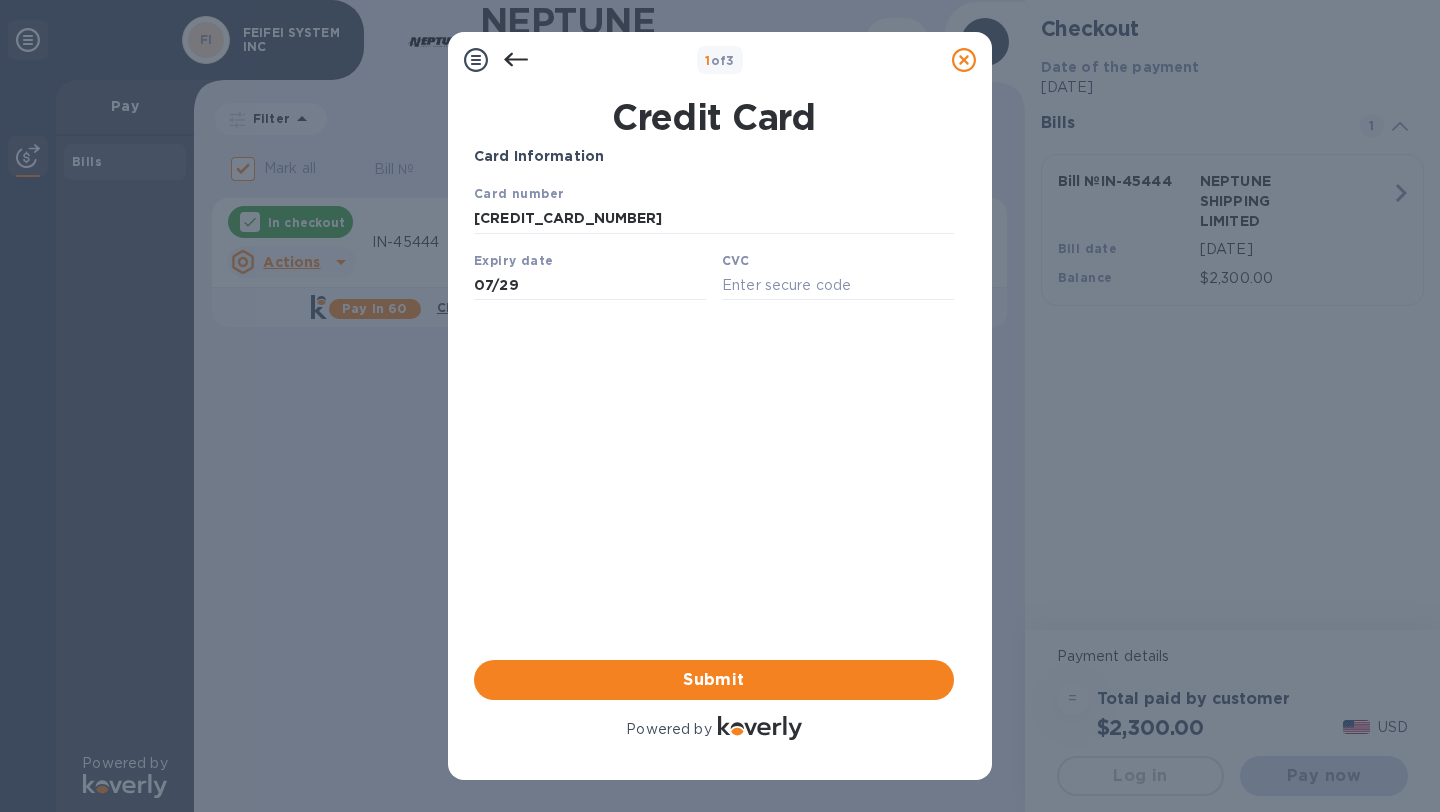 type on "07/29" 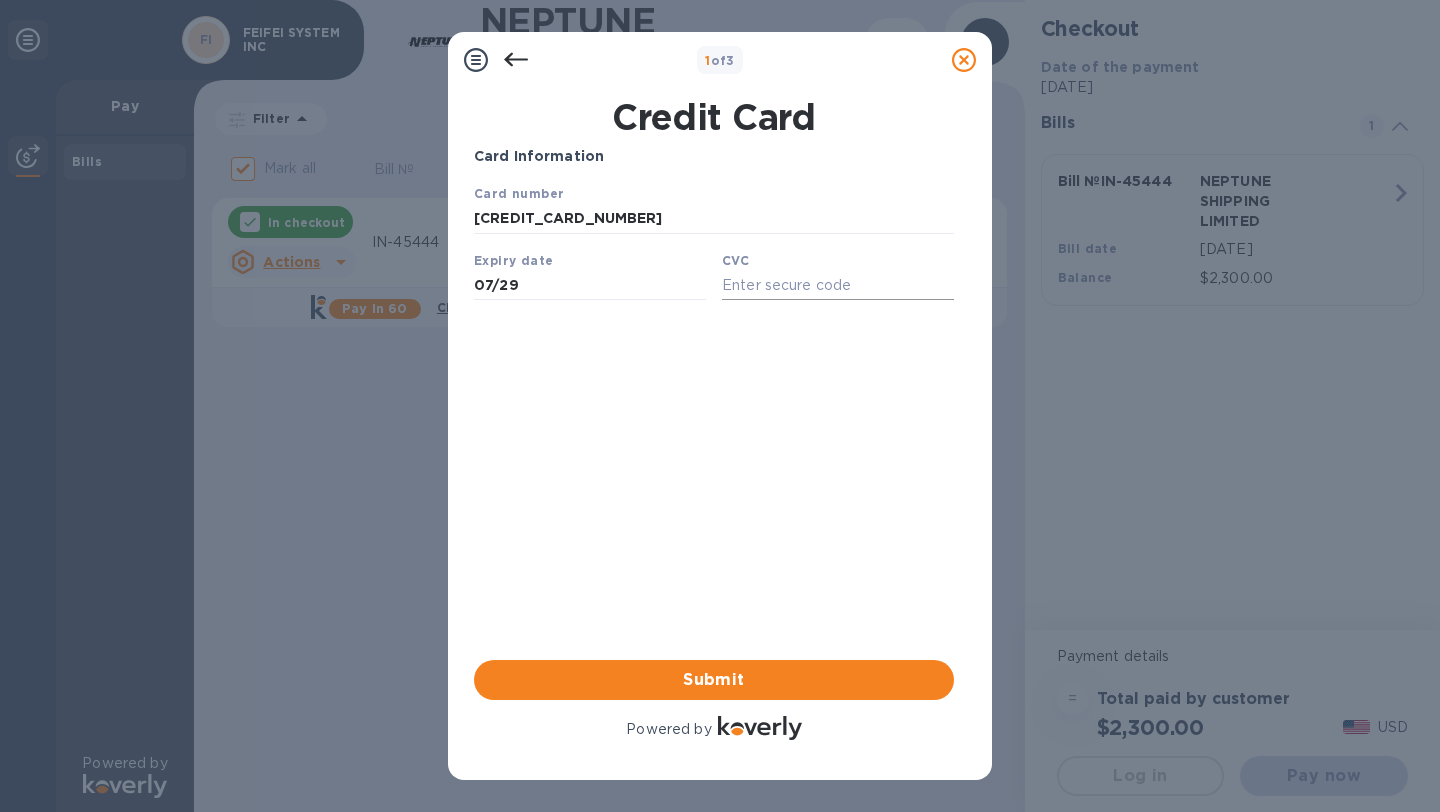 click at bounding box center (838, 285) 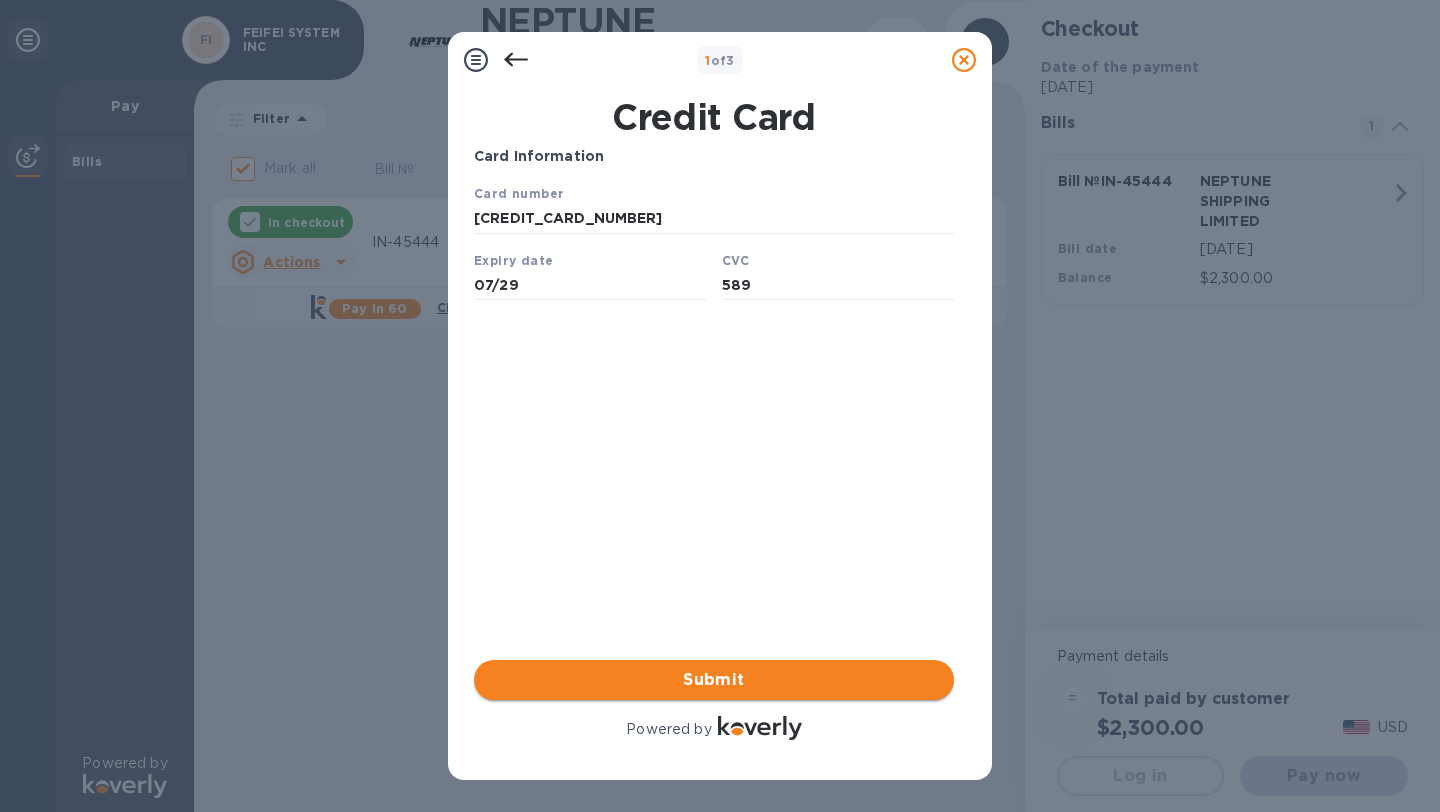 type on "589" 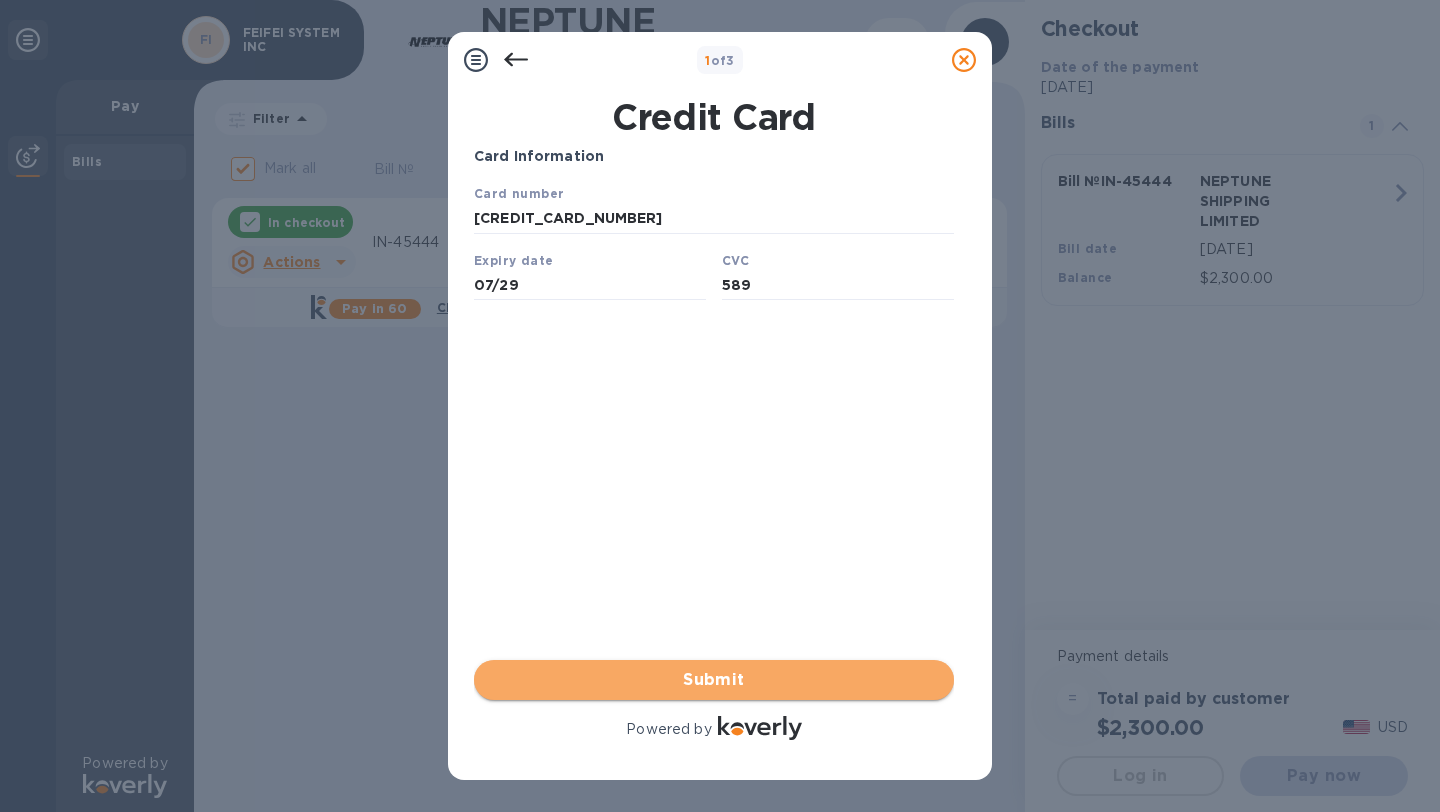click on "Submit" at bounding box center [714, 680] 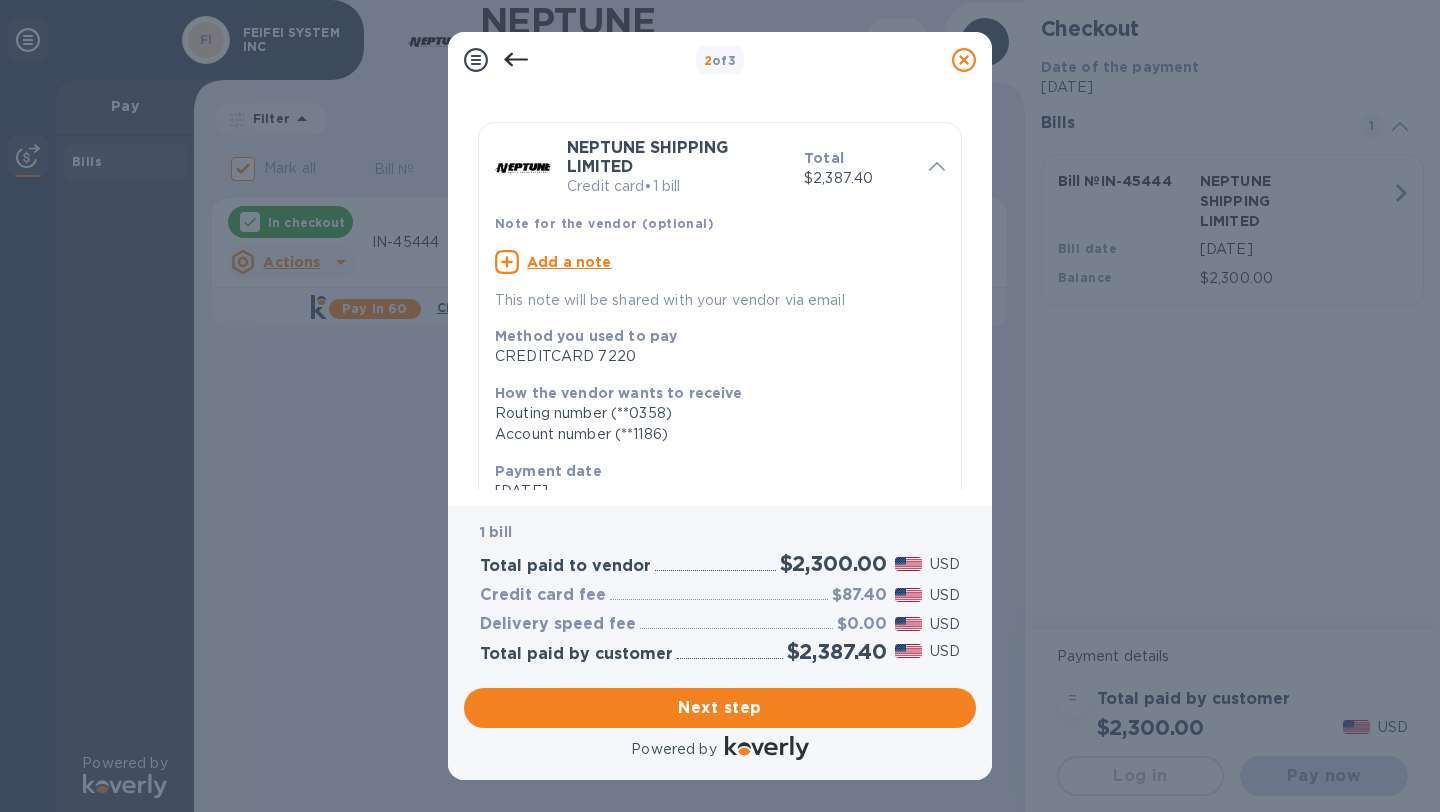 scroll, scrollTop: 0, scrollLeft: 0, axis: both 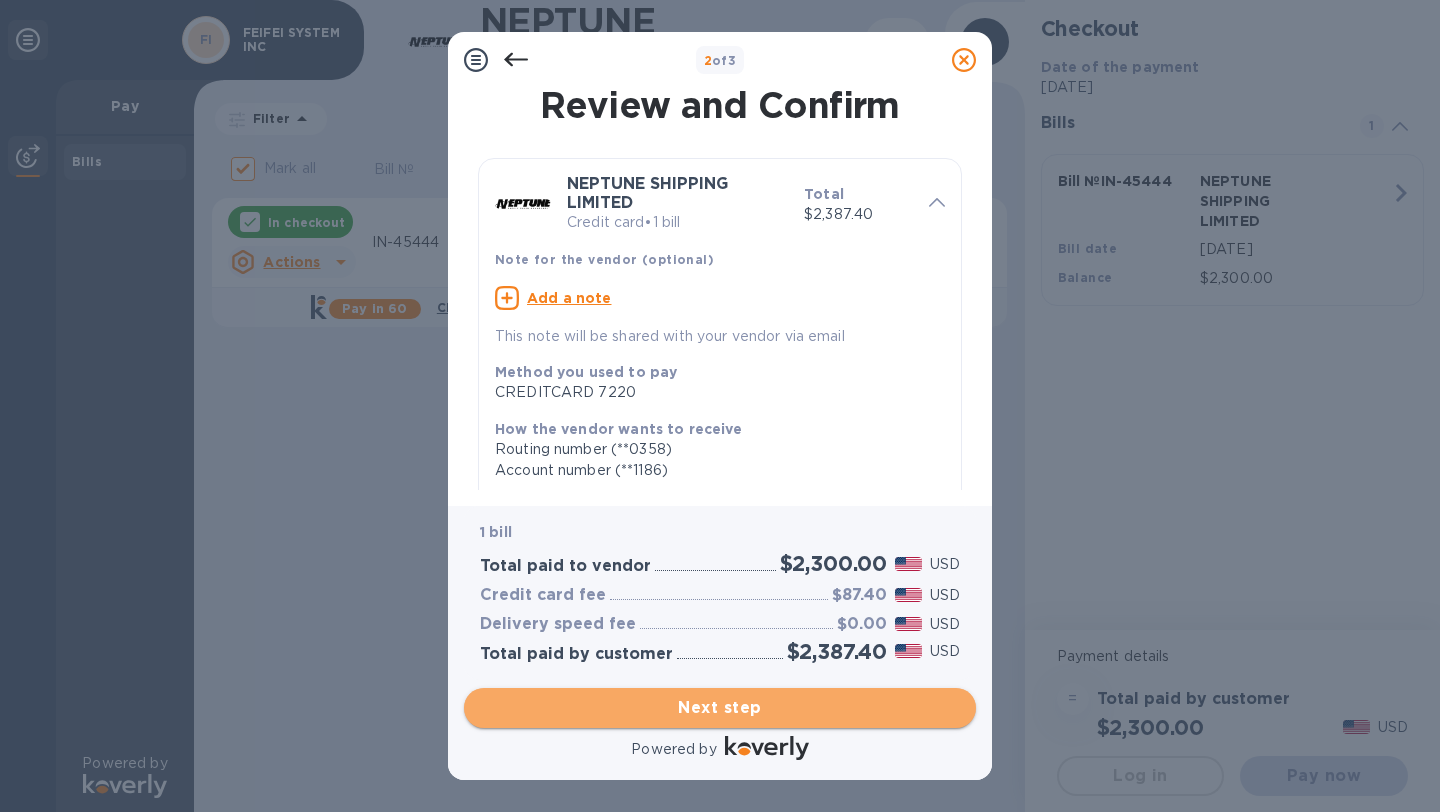 click on "Next step" at bounding box center (720, 708) 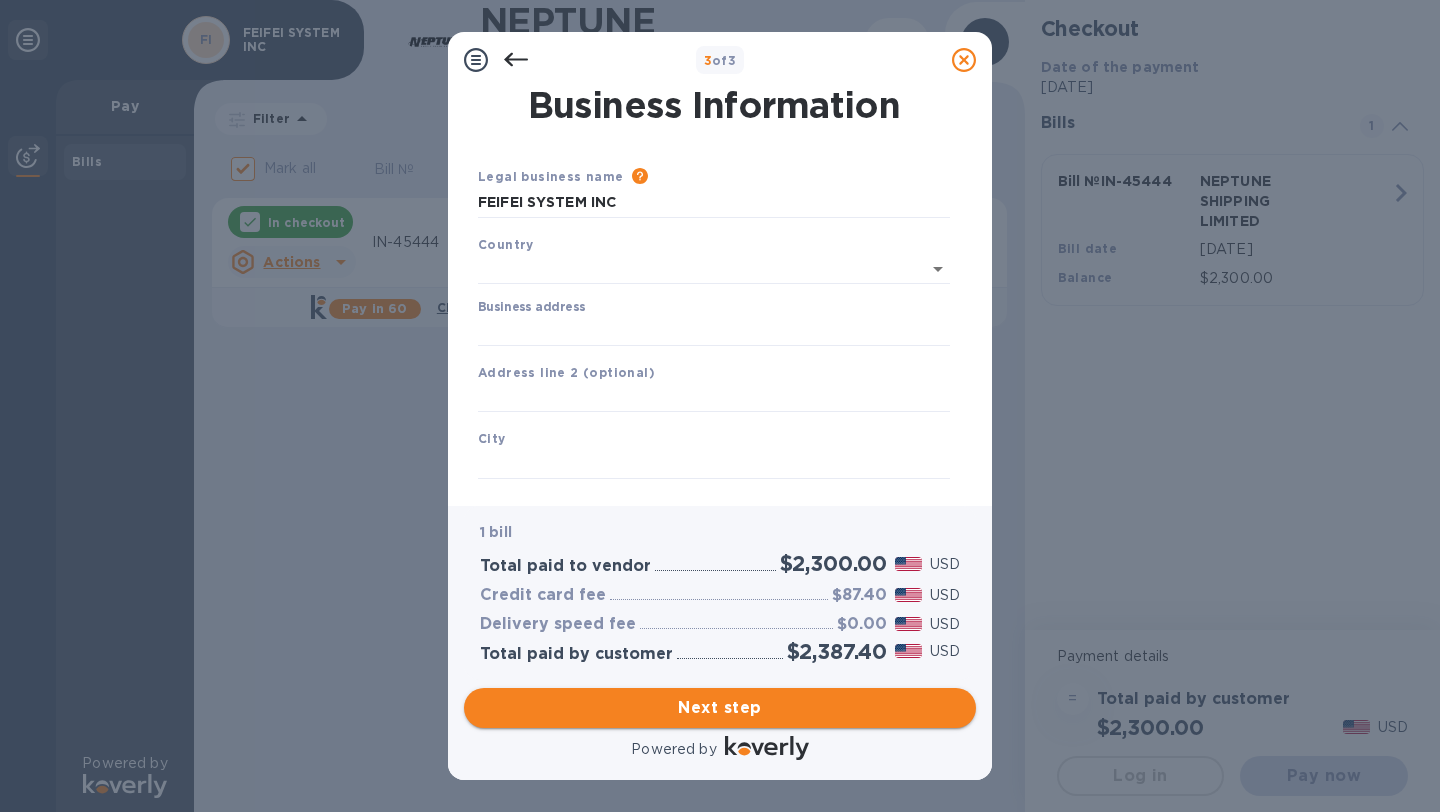 type on "United States" 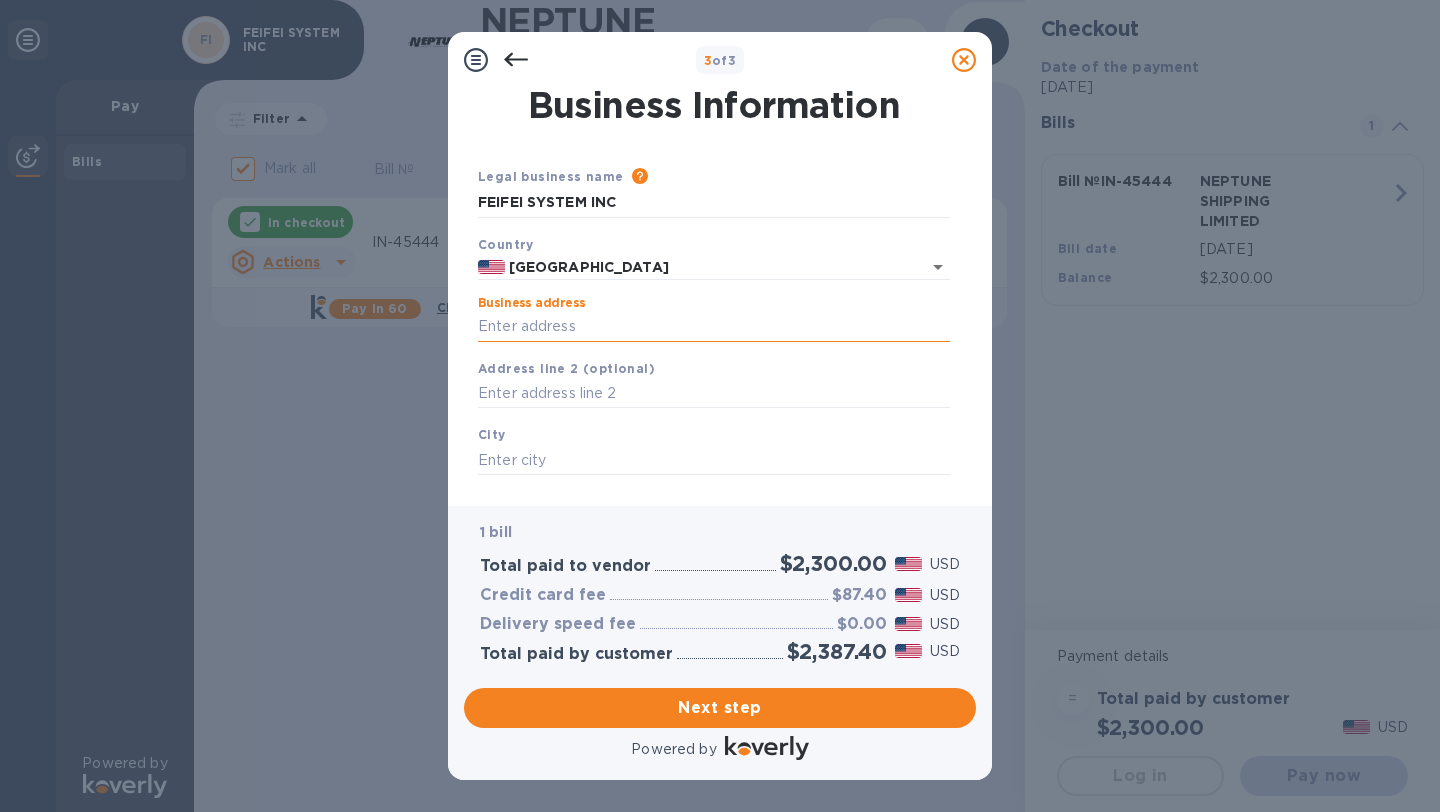 click on "Business address" at bounding box center [714, 327] 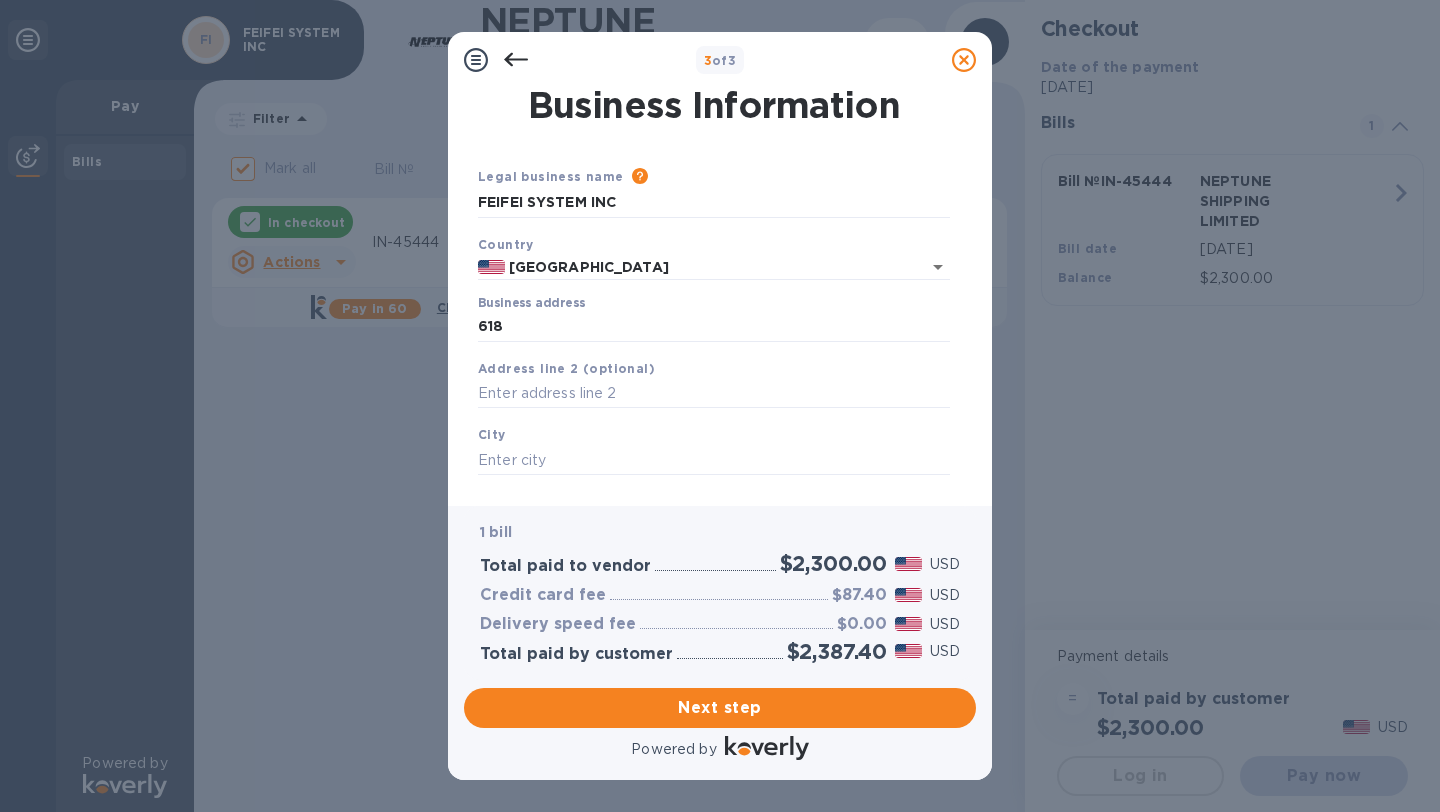 type on "618 Chestnut Street" 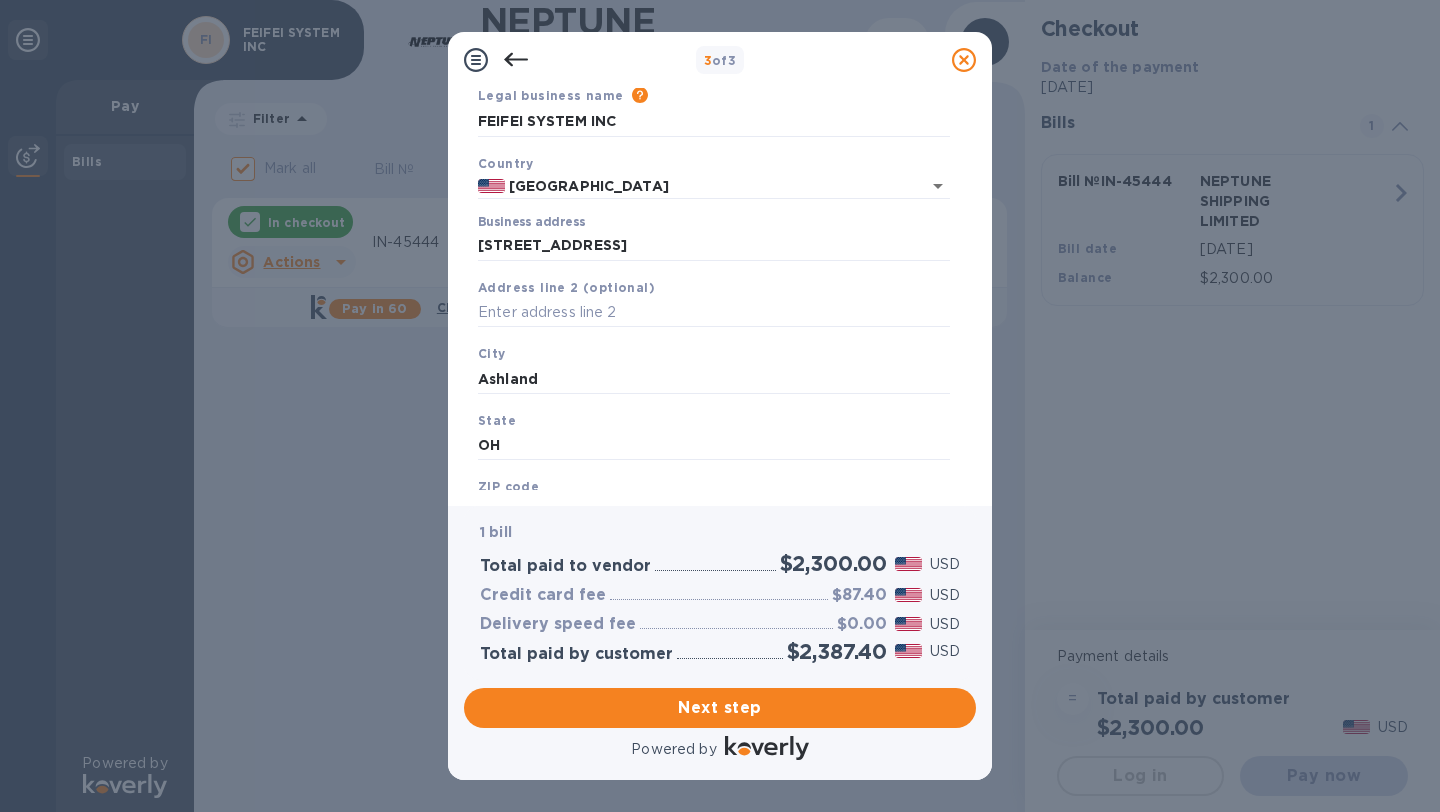 scroll, scrollTop: 168, scrollLeft: 0, axis: vertical 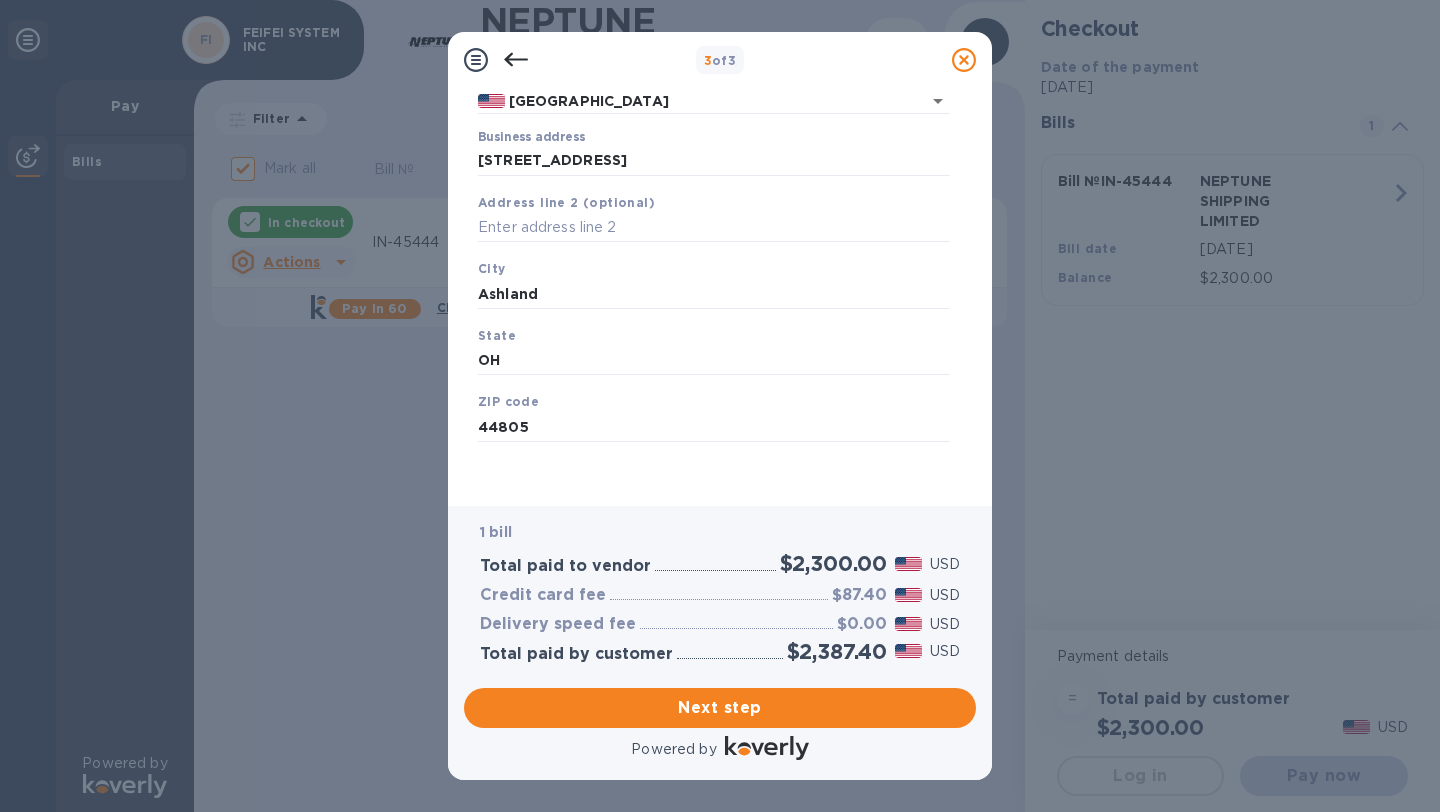 click 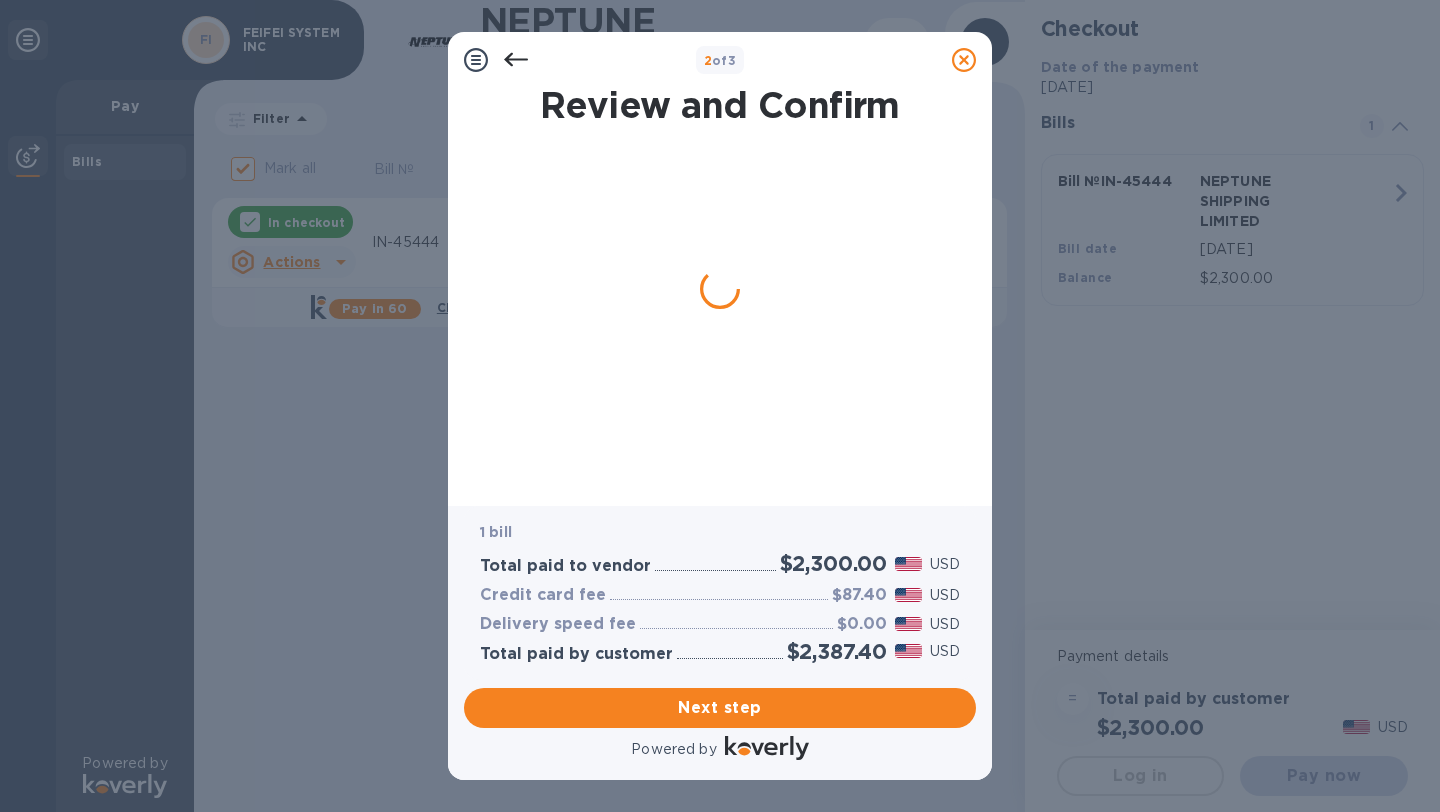 scroll, scrollTop: 0, scrollLeft: 0, axis: both 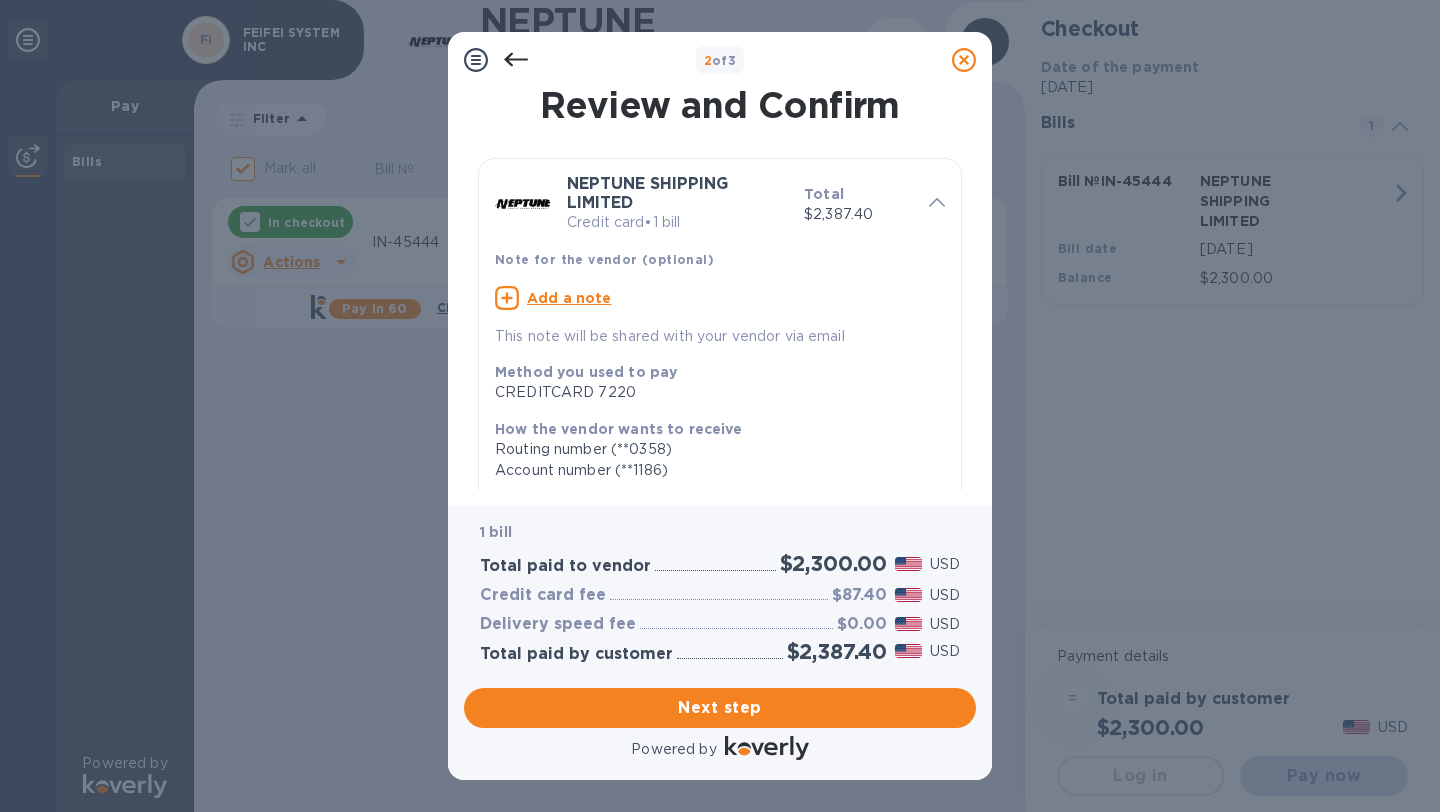 click 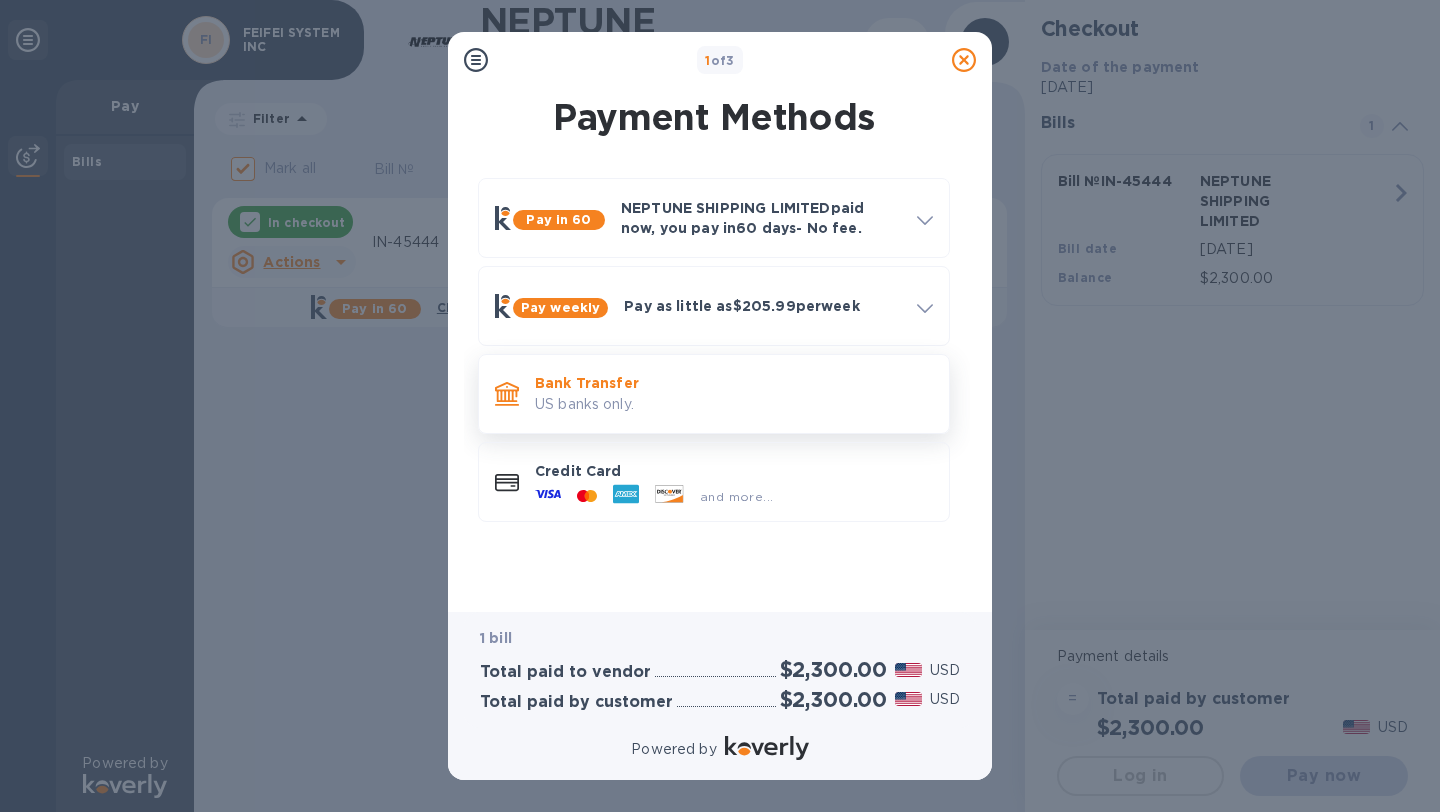 click on "US banks only." at bounding box center (734, 404) 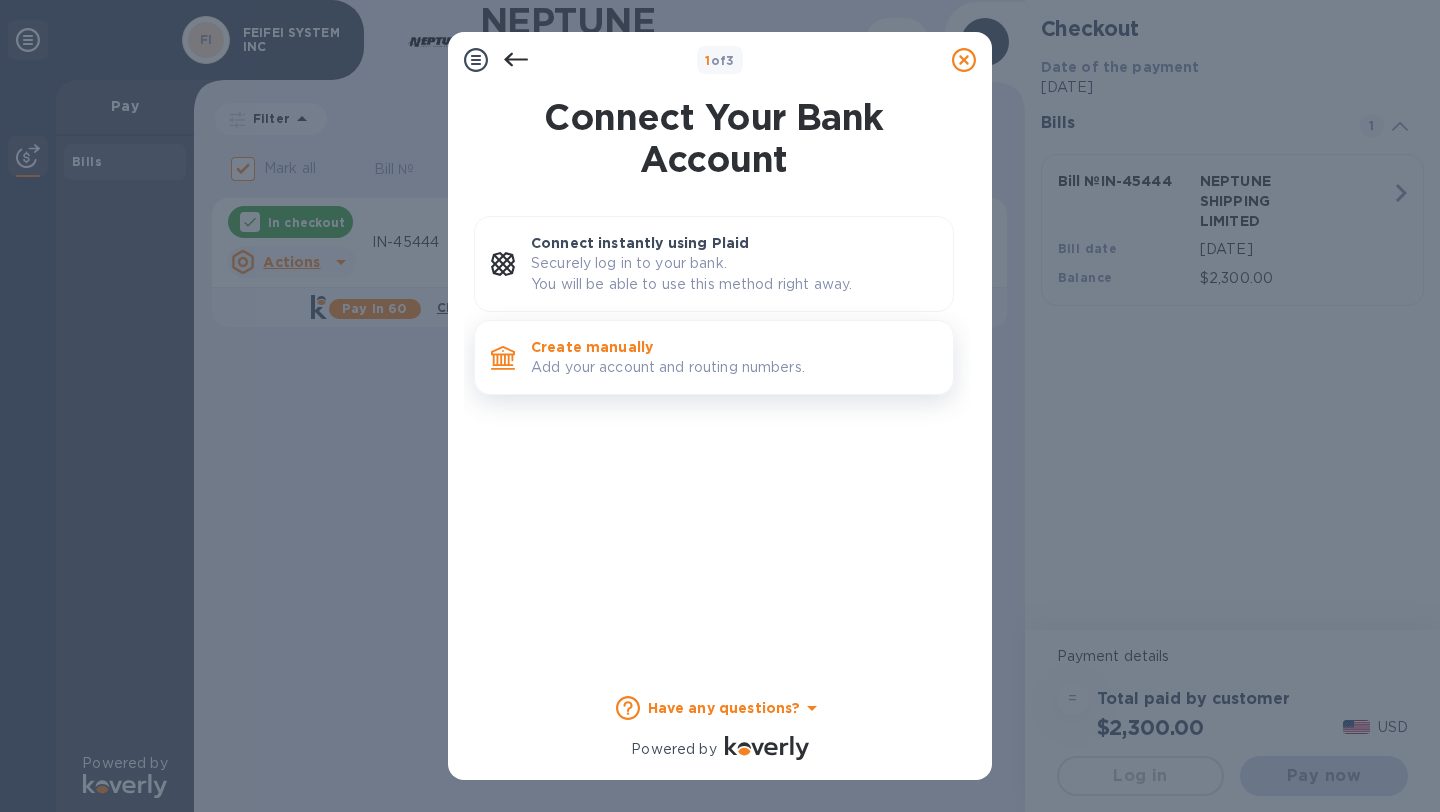 click on "Create manually" at bounding box center [734, 347] 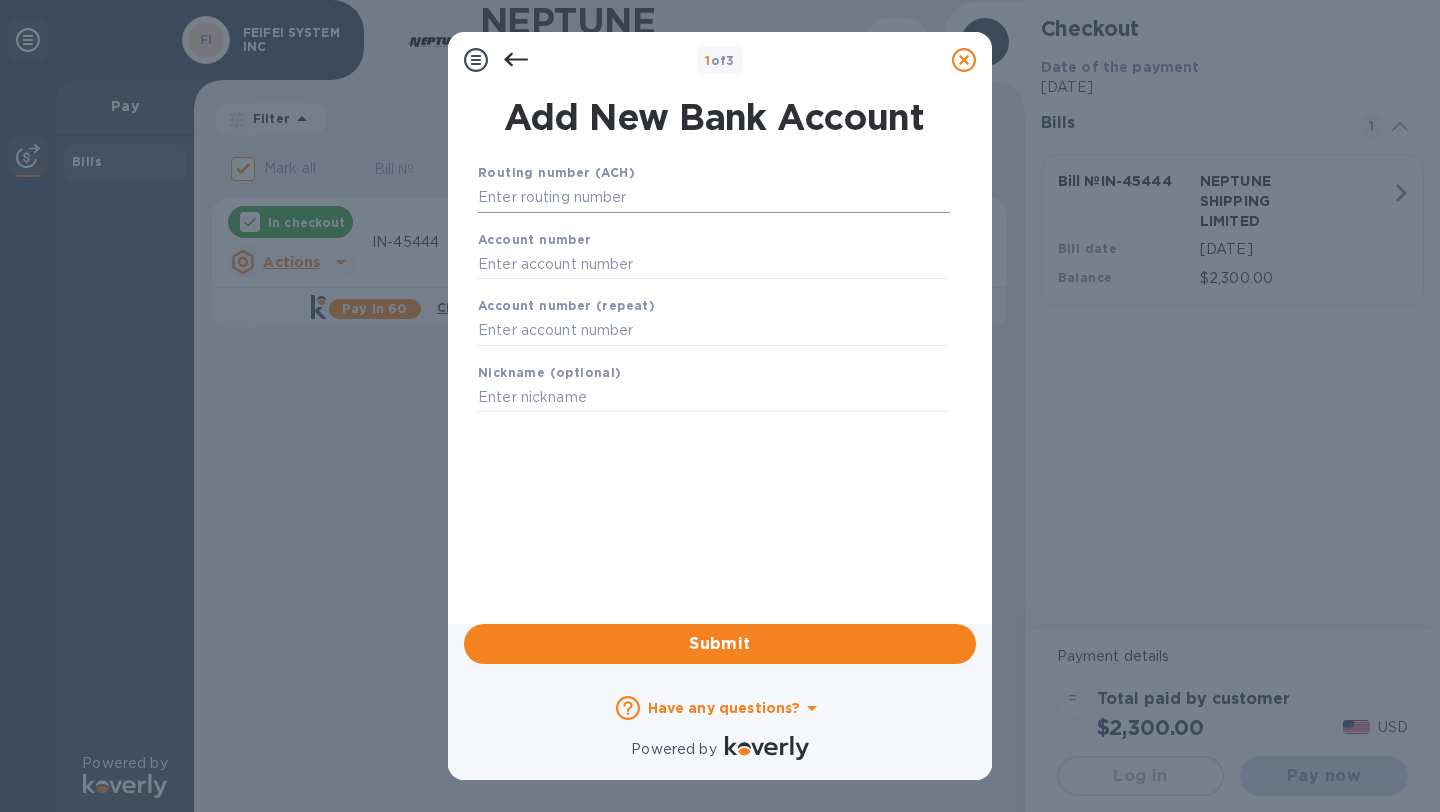 click at bounding box center (714, 198) 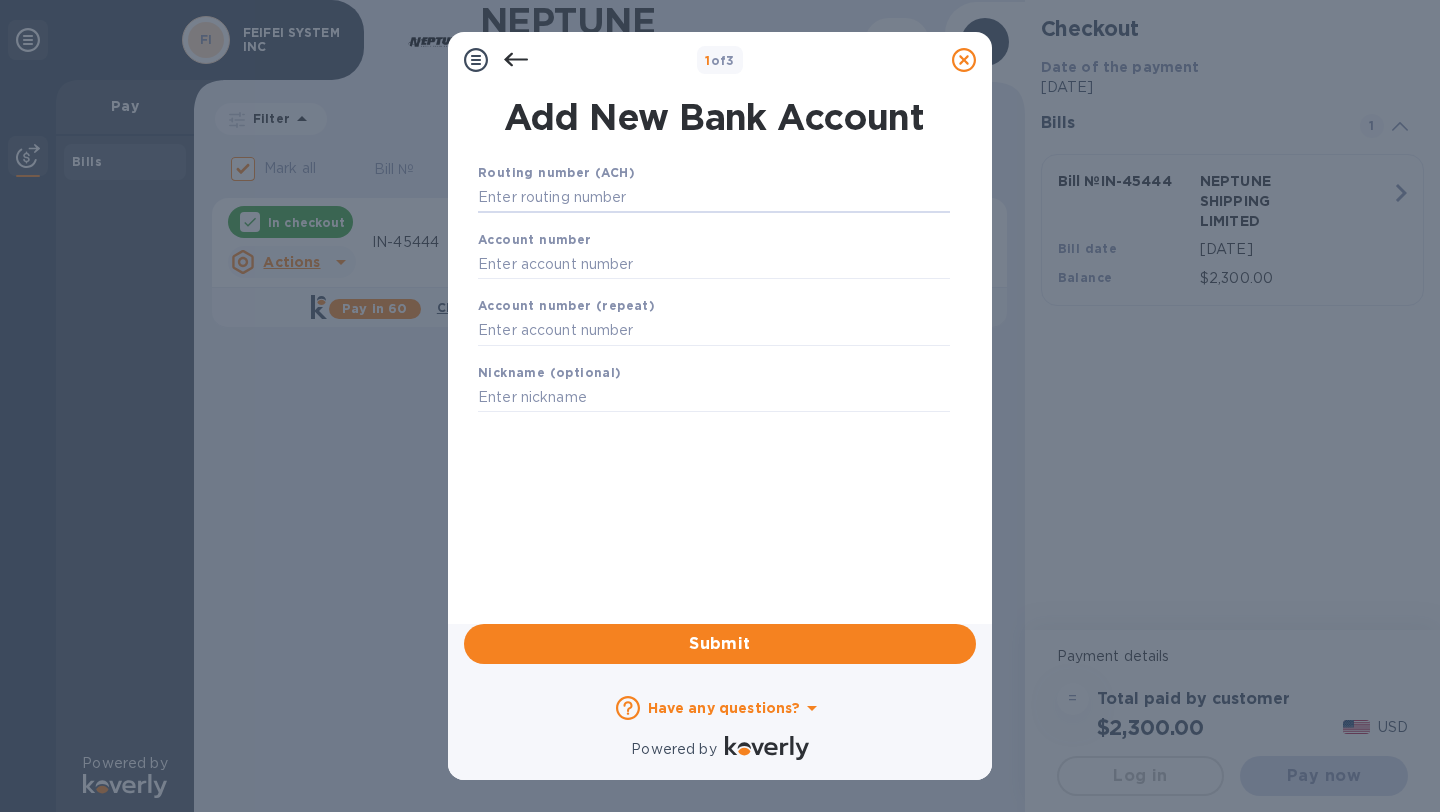 click on "Account number" at bounding box center [714, 254] 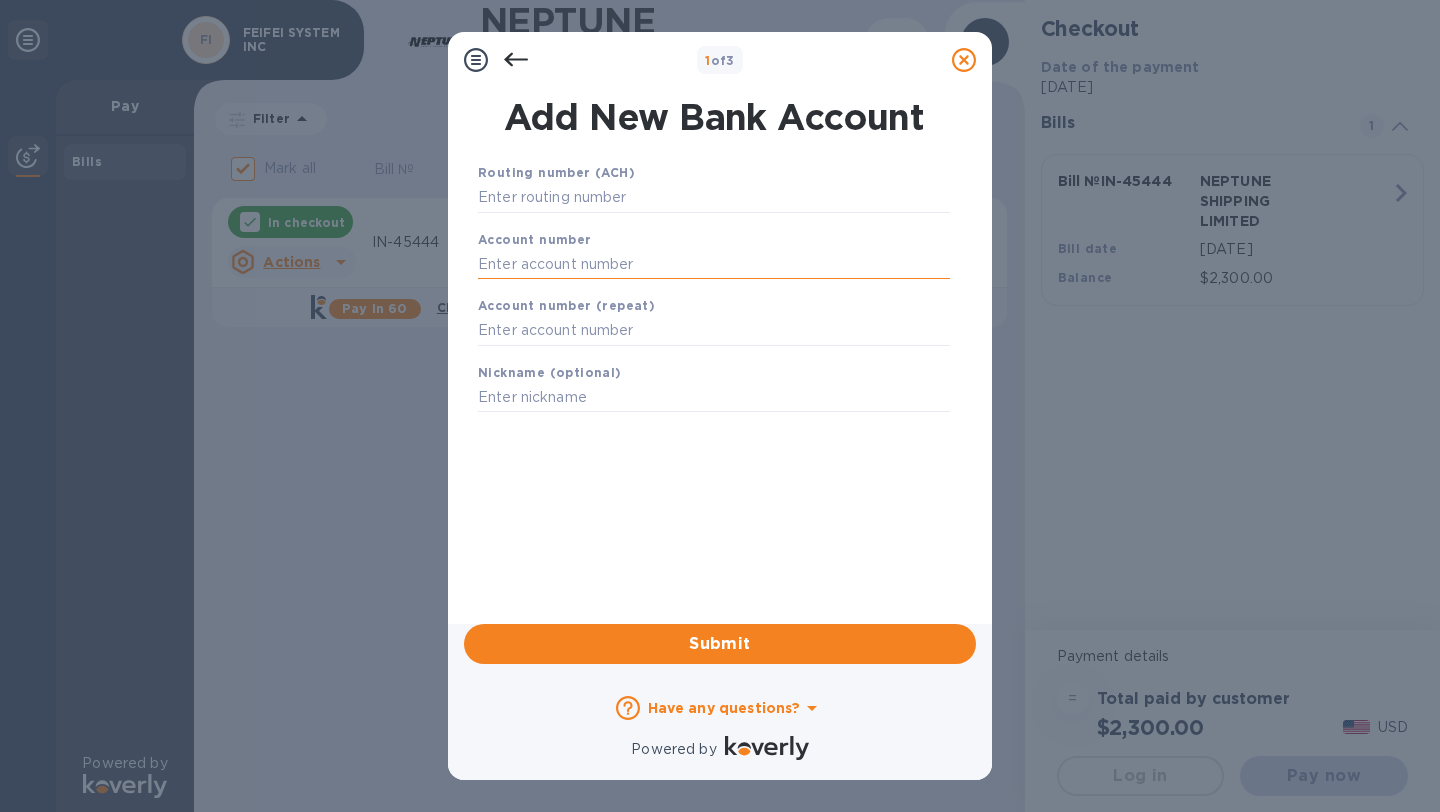 click at bounding box center [714, 264] 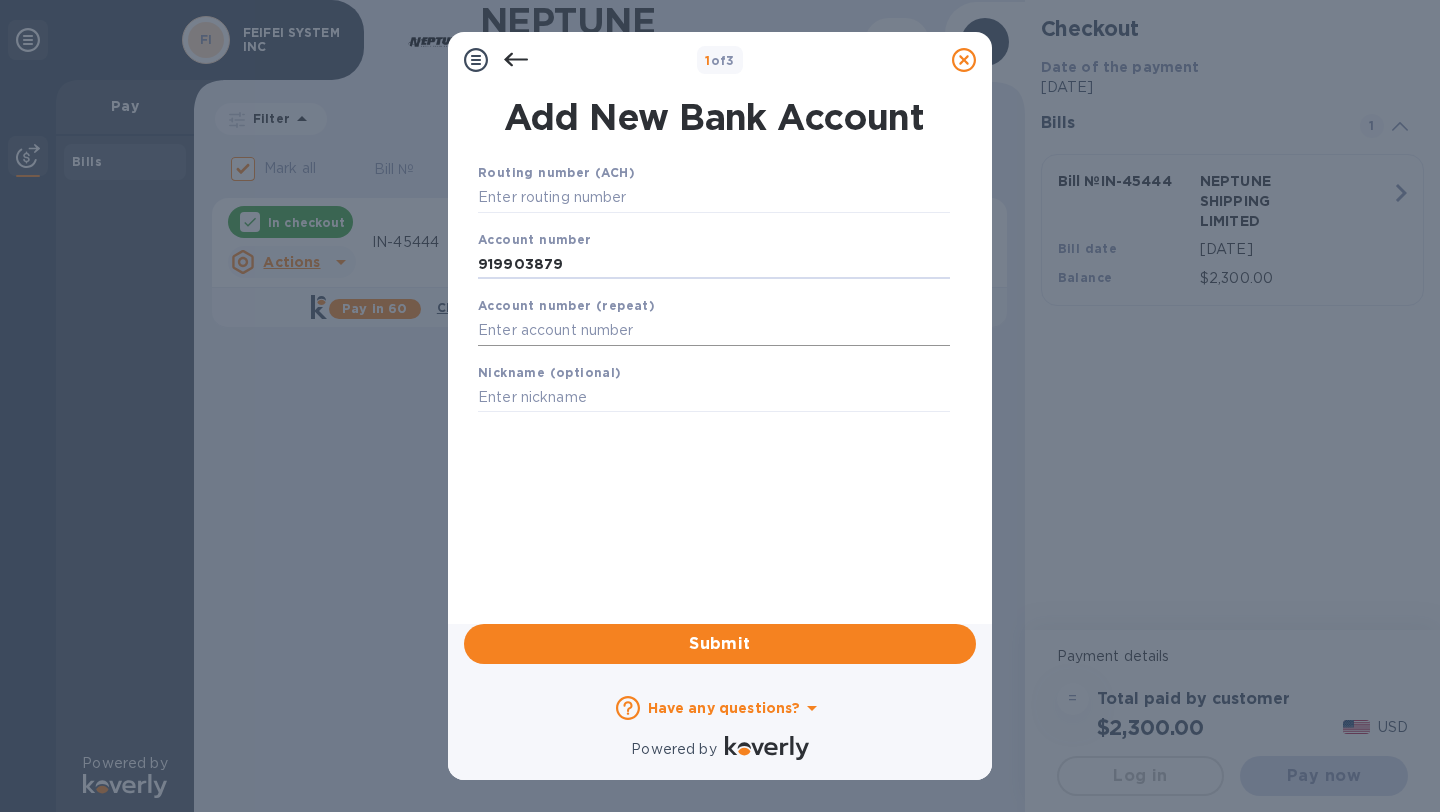 type on "919903879" 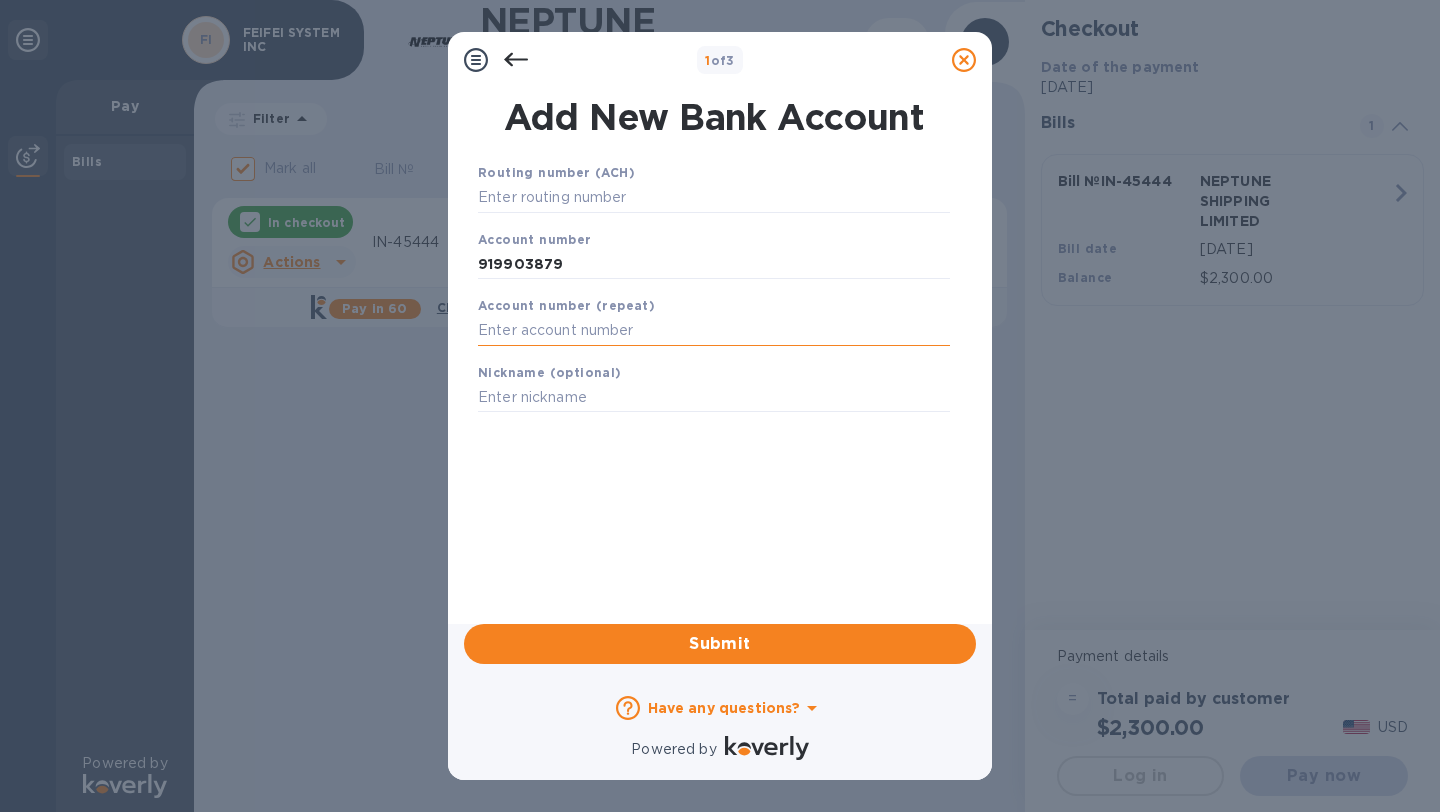 paste on "919903879" 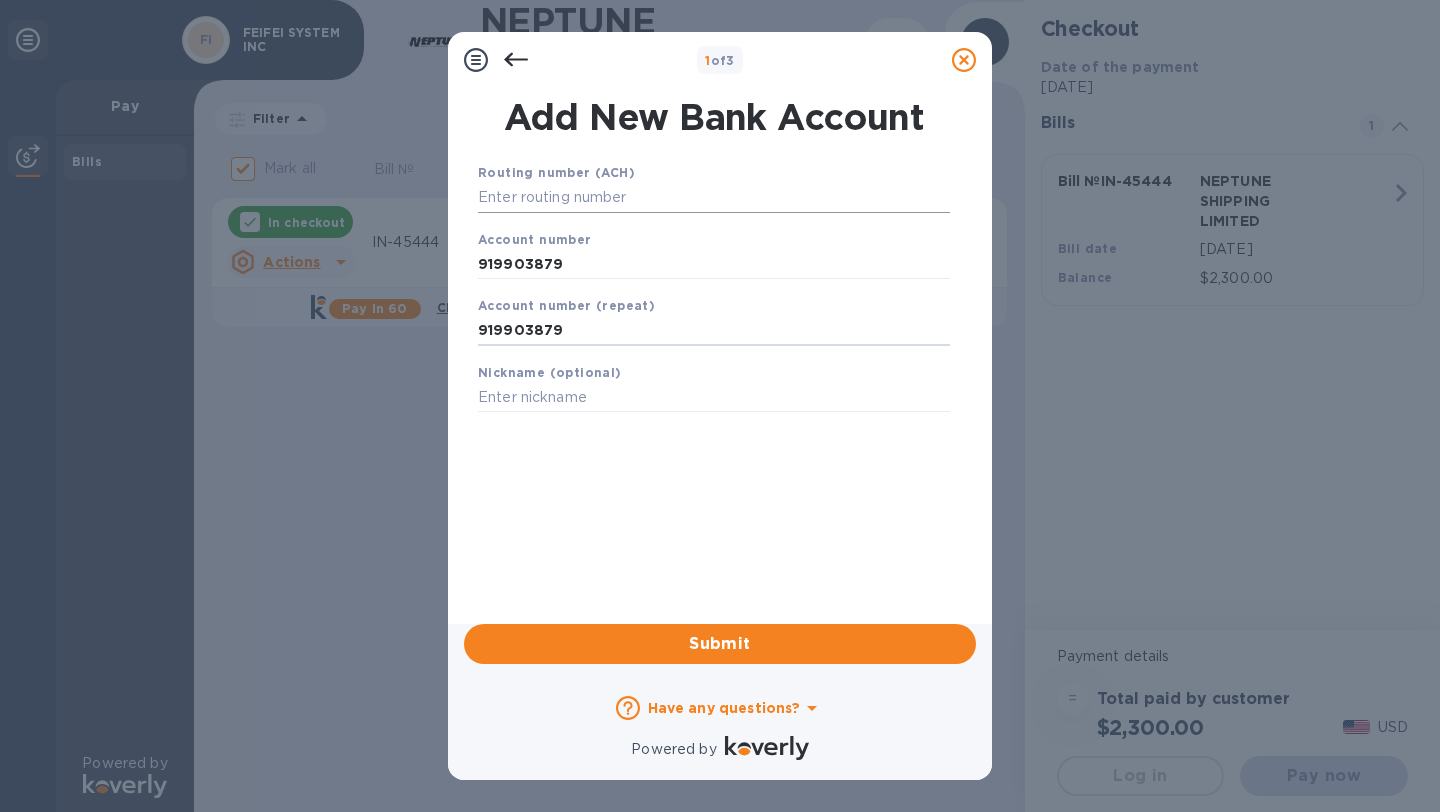 type on "919903879" 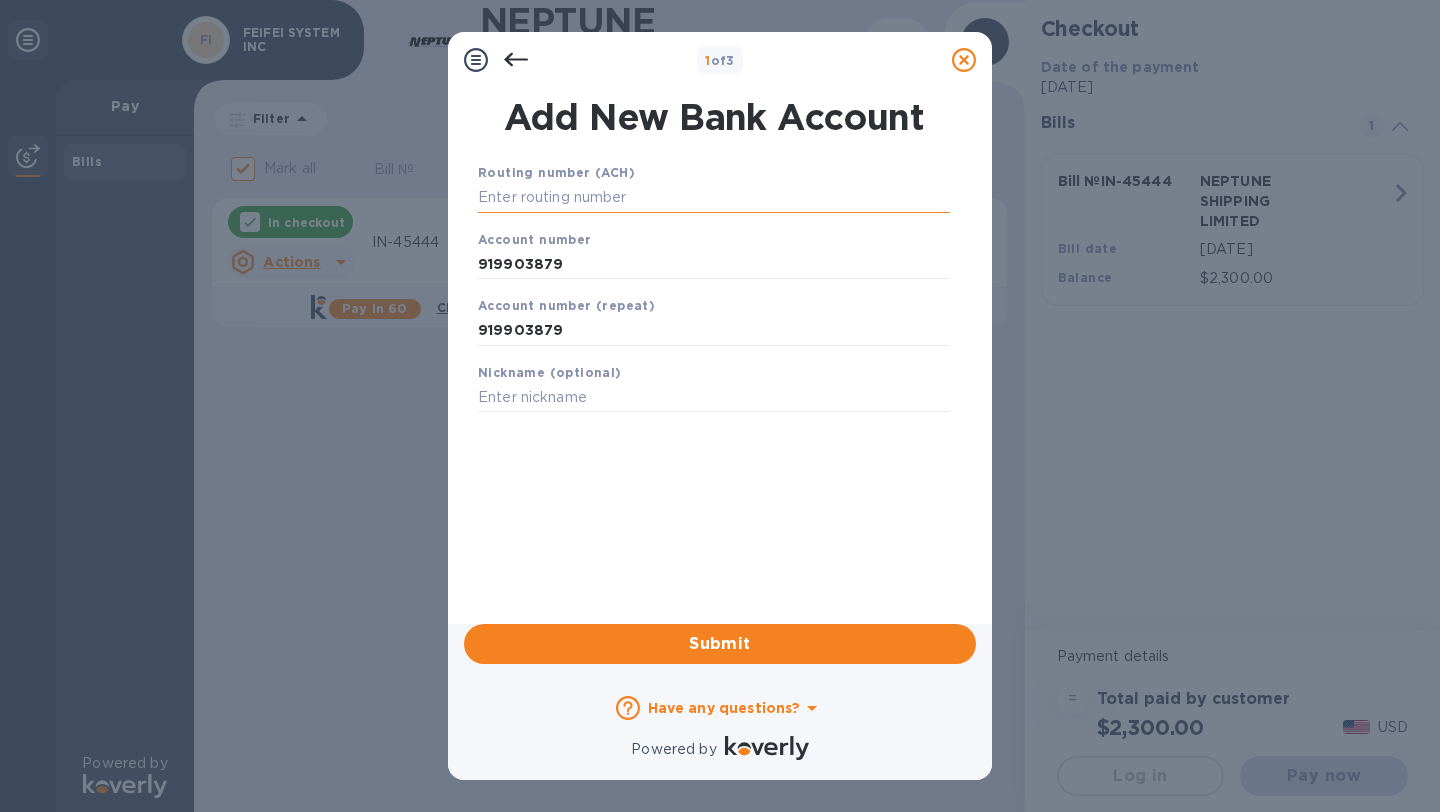 paste on "322271627" 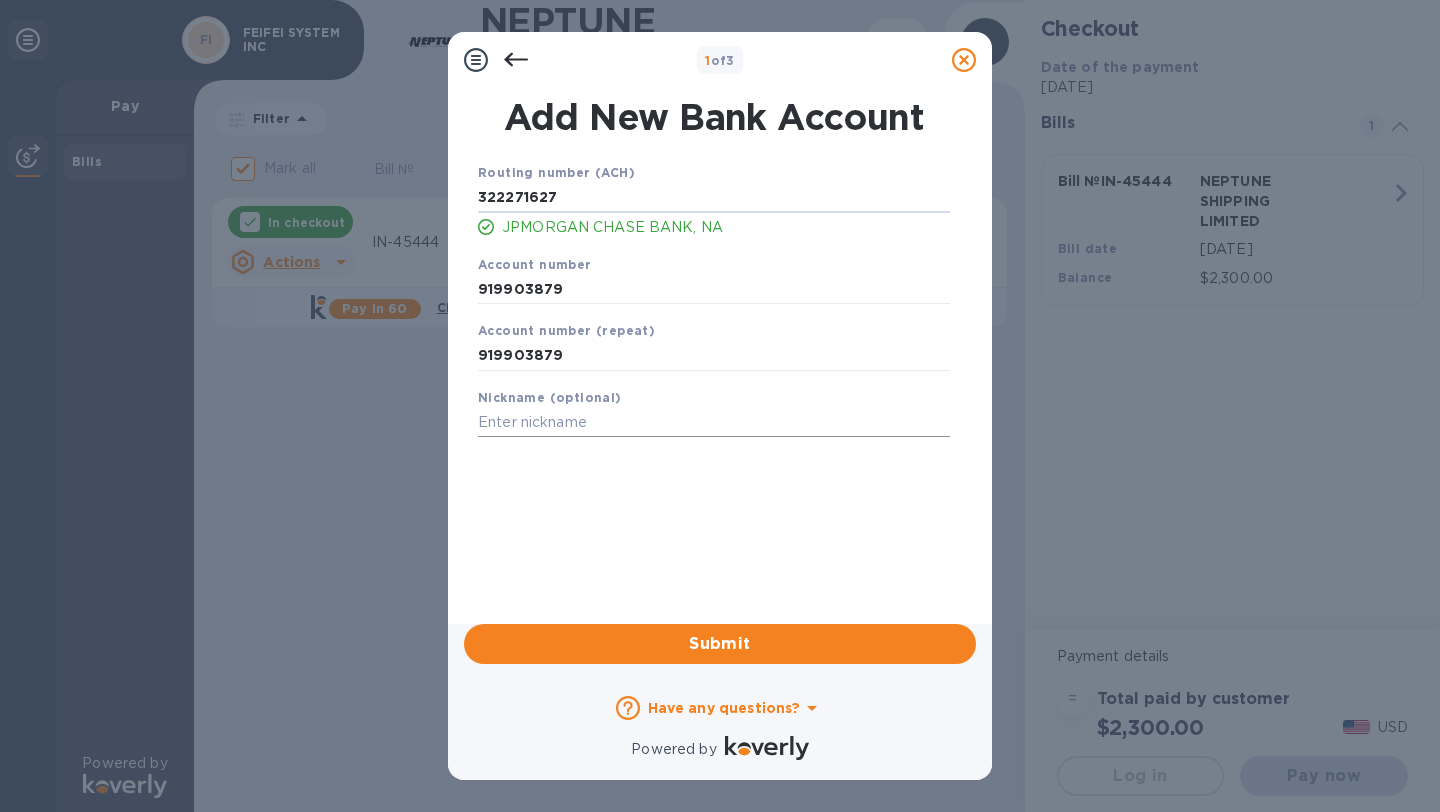 type on "322271627" 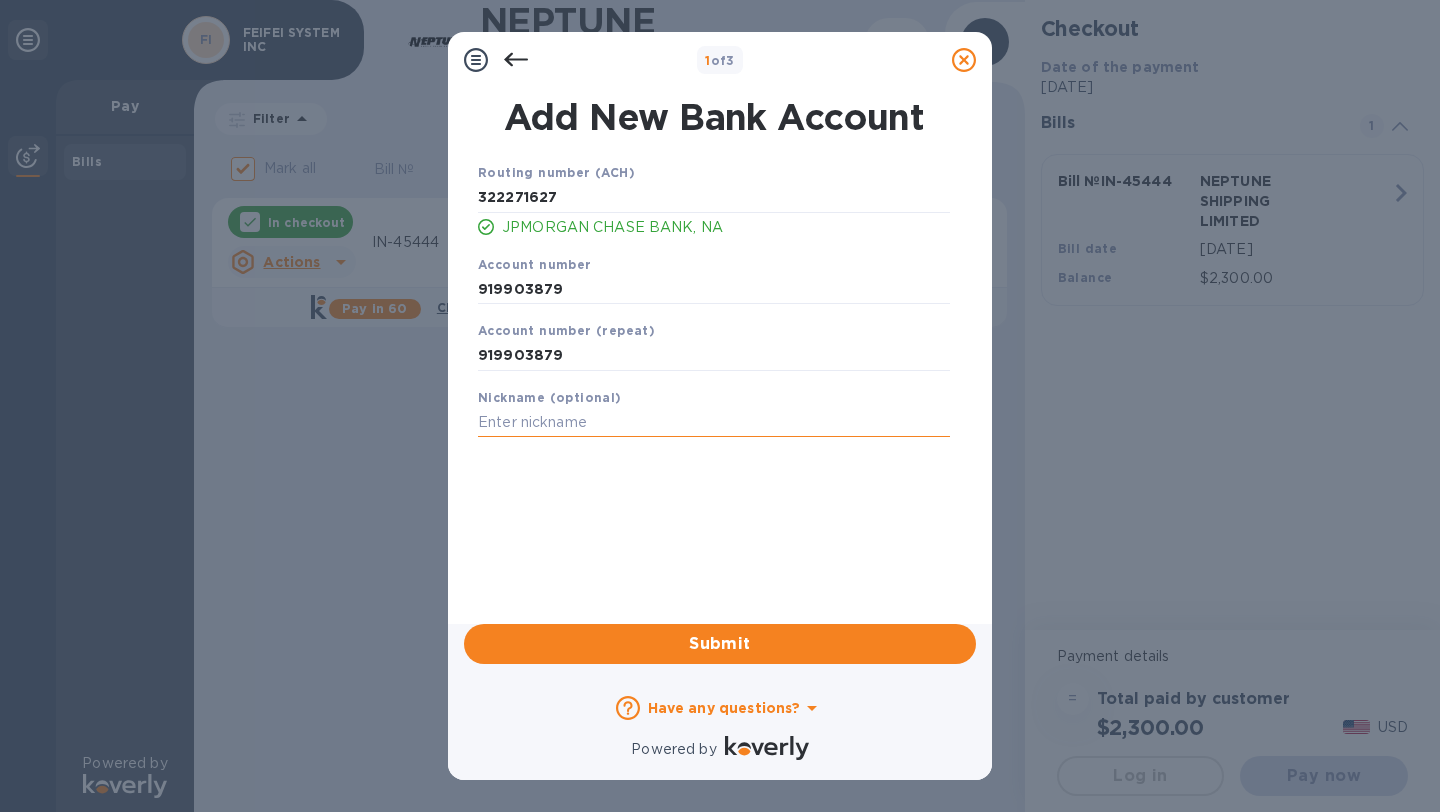 click at bounding box center (714, 423) 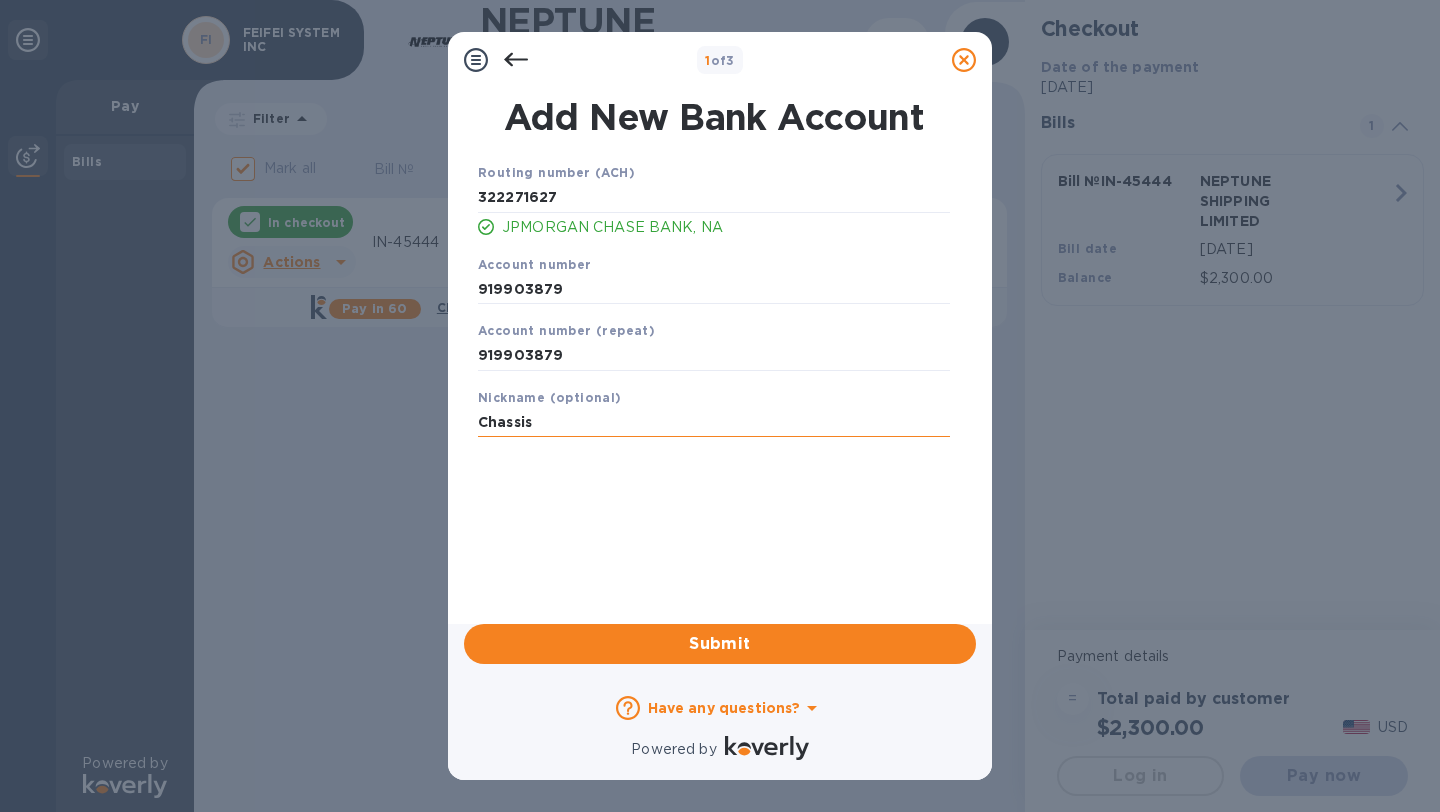 click on "Chassis" at bounding box center [714, 423] 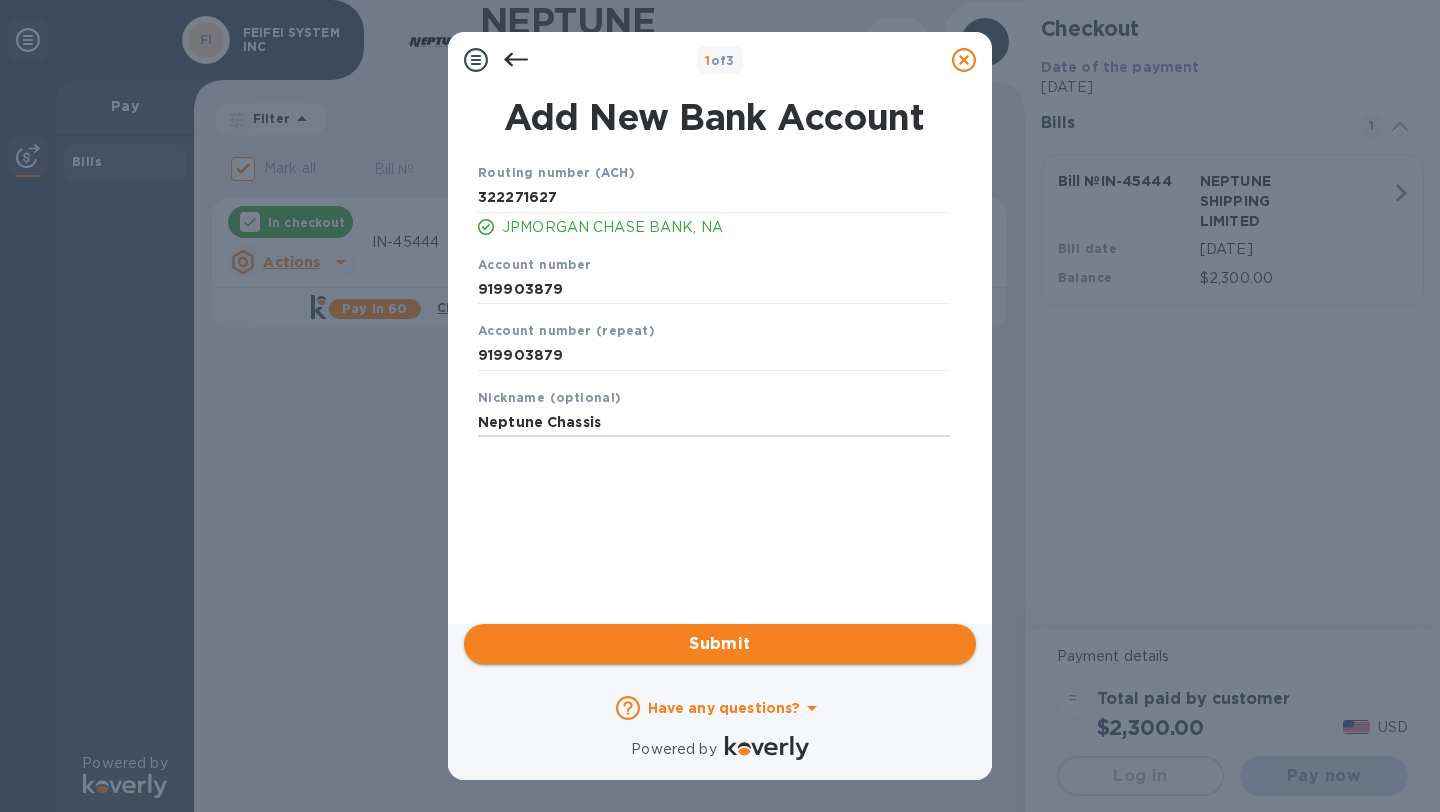 type on "Neptune Chassis" 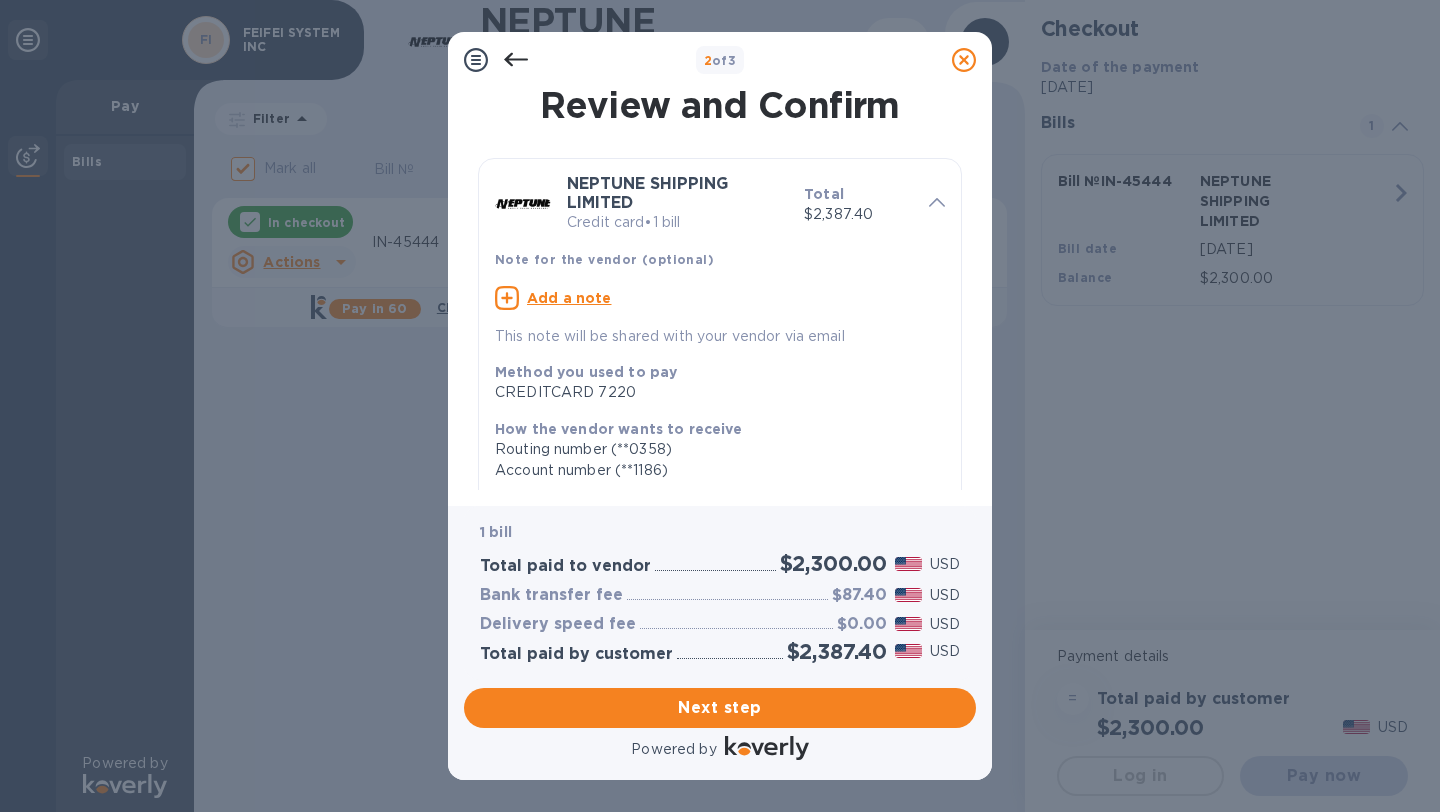 click 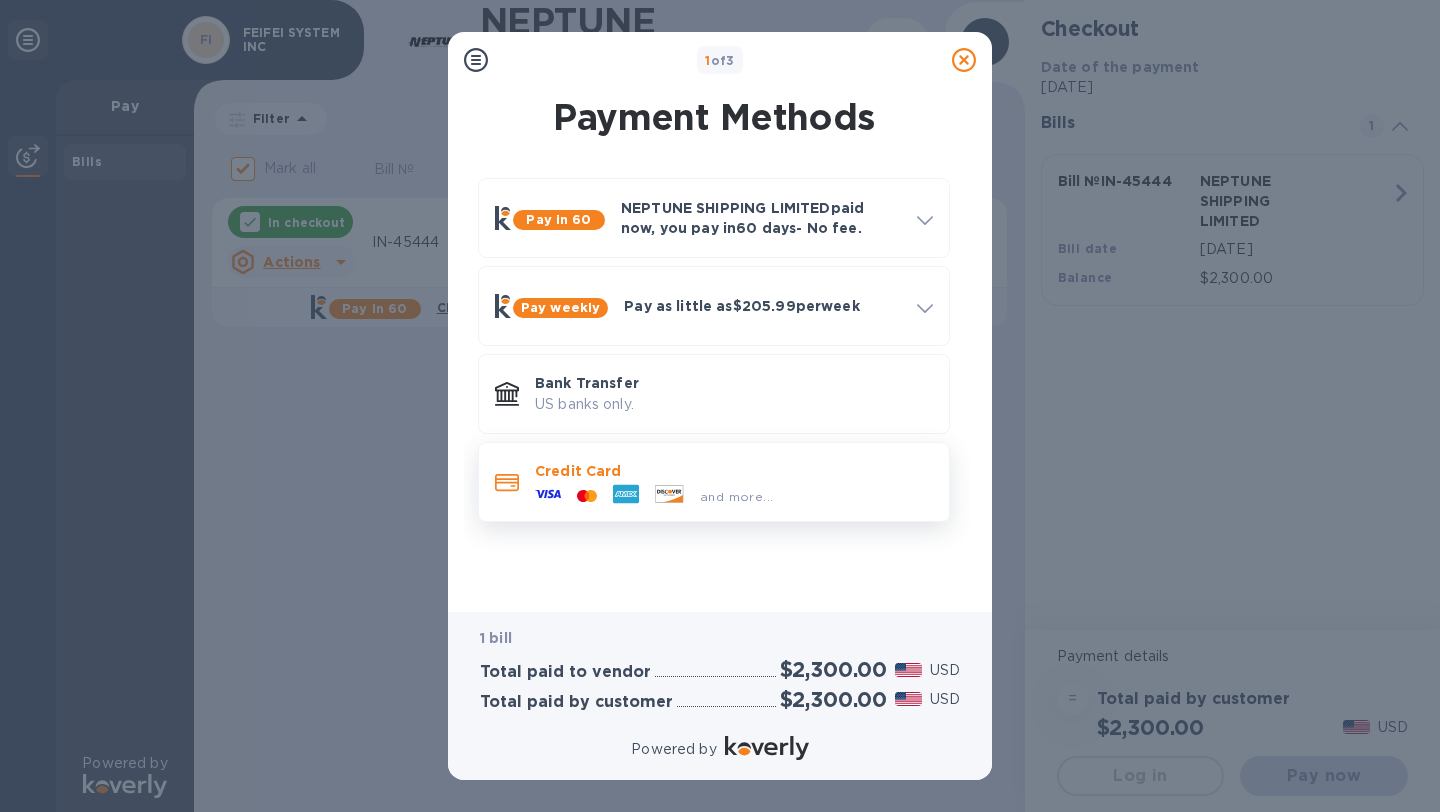 click on "Credit Card" at bounding box center [734, 471] 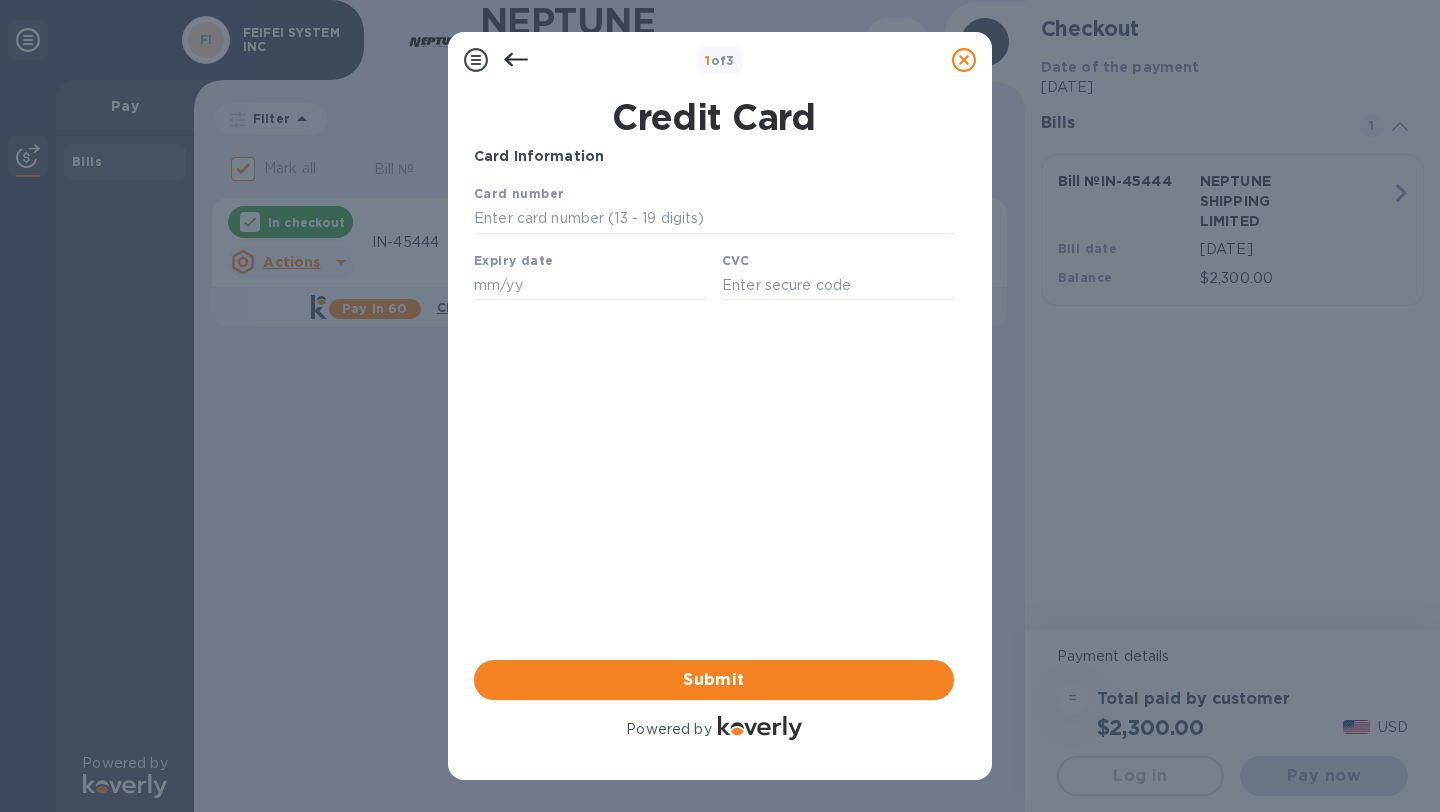 scroll, scrollTop: 0, scrollLeft: 0, axis: both 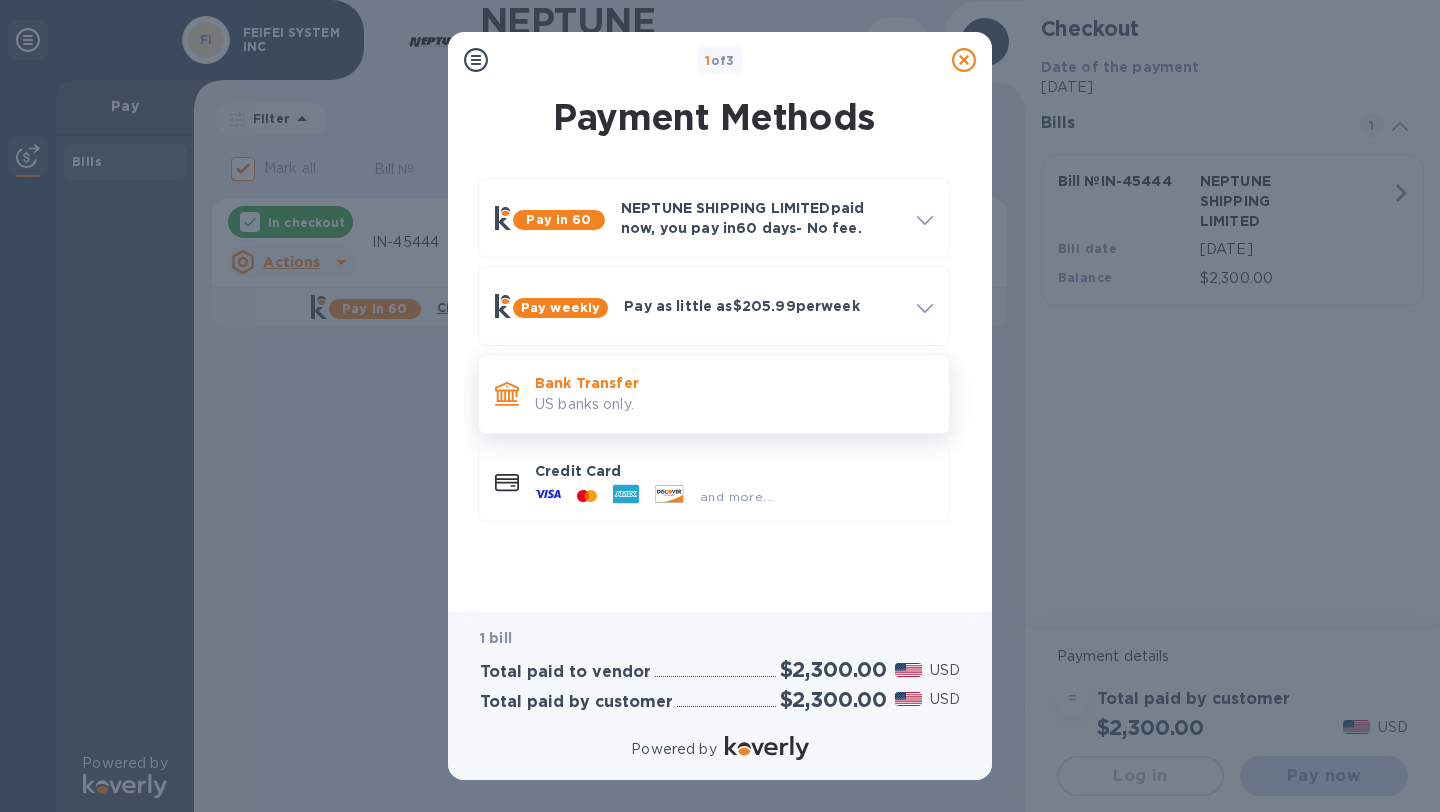 click on "US banks only." at bounding box center [734, 404] 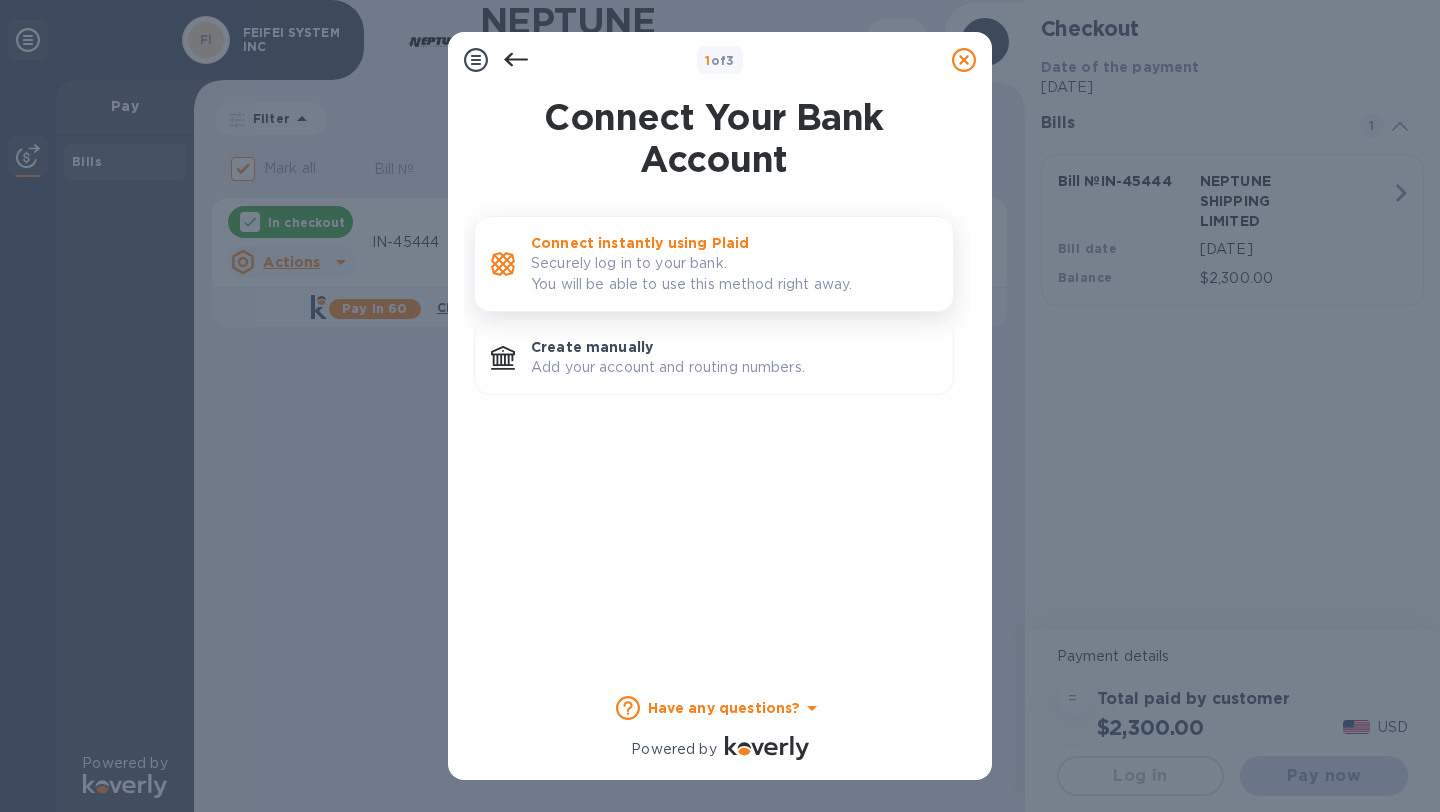 click on "Securely log in to your bank.   You will be able to use this method right away." at bounding box center (734, 274) 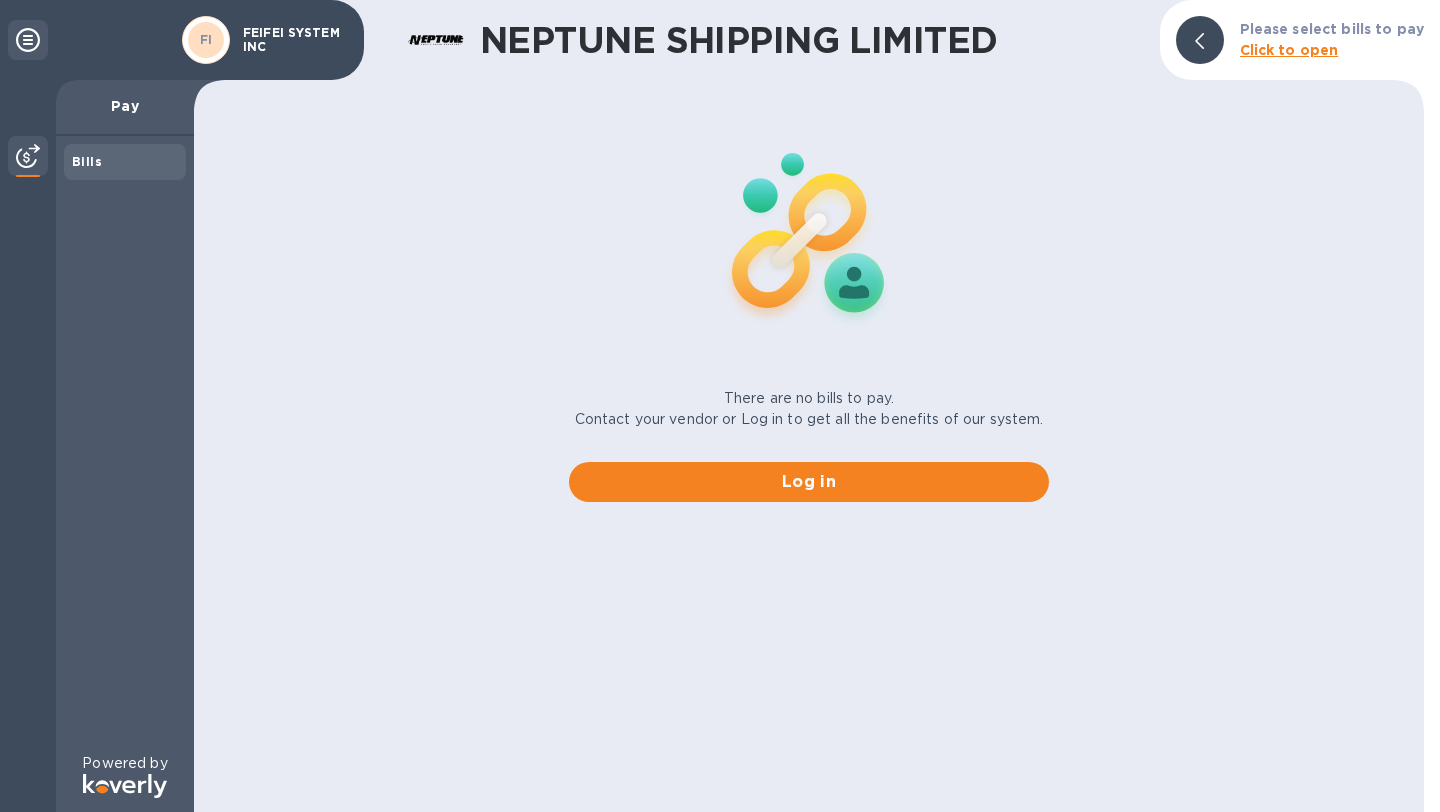 scroll, scrollTop: 0, scrollLeft: 0, axis: both 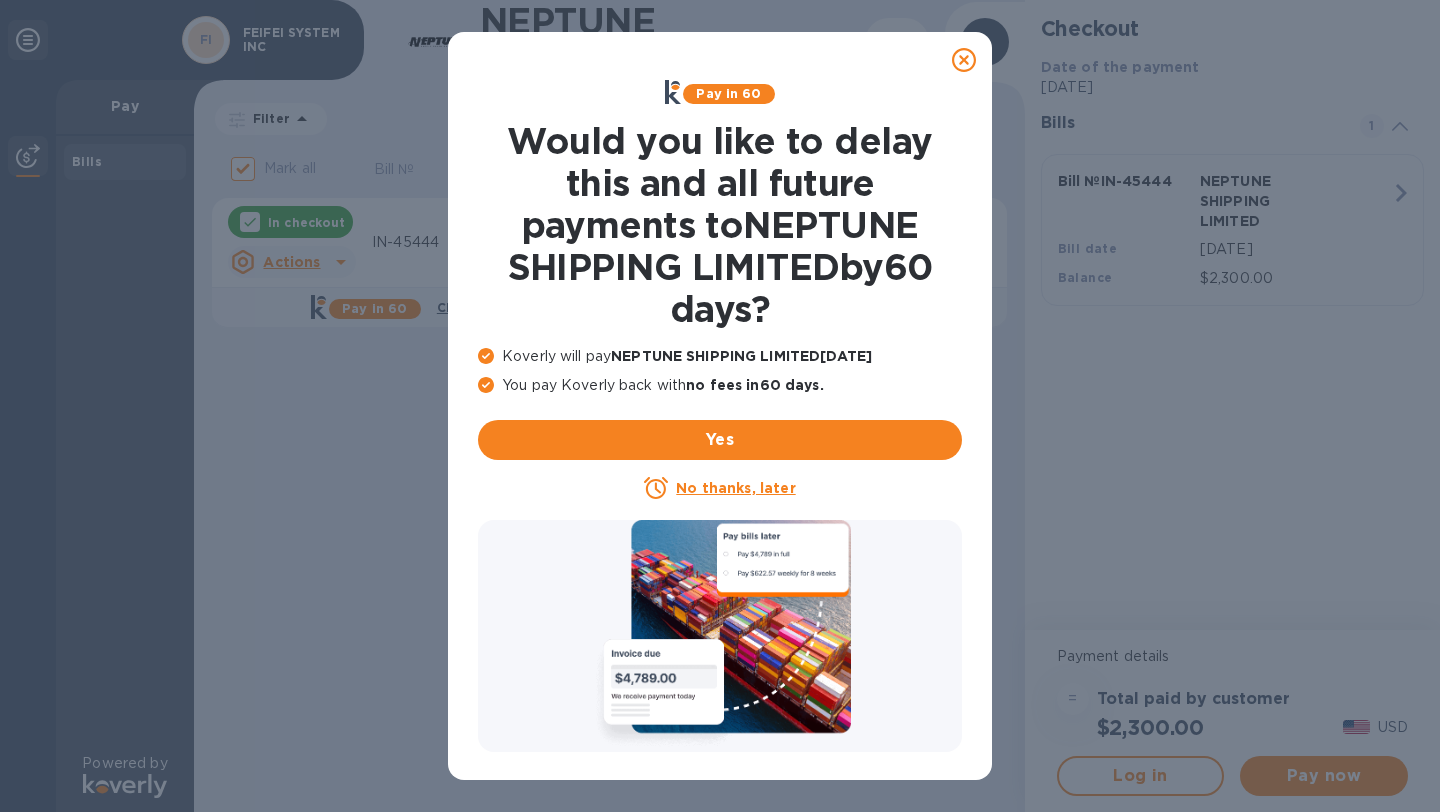 click 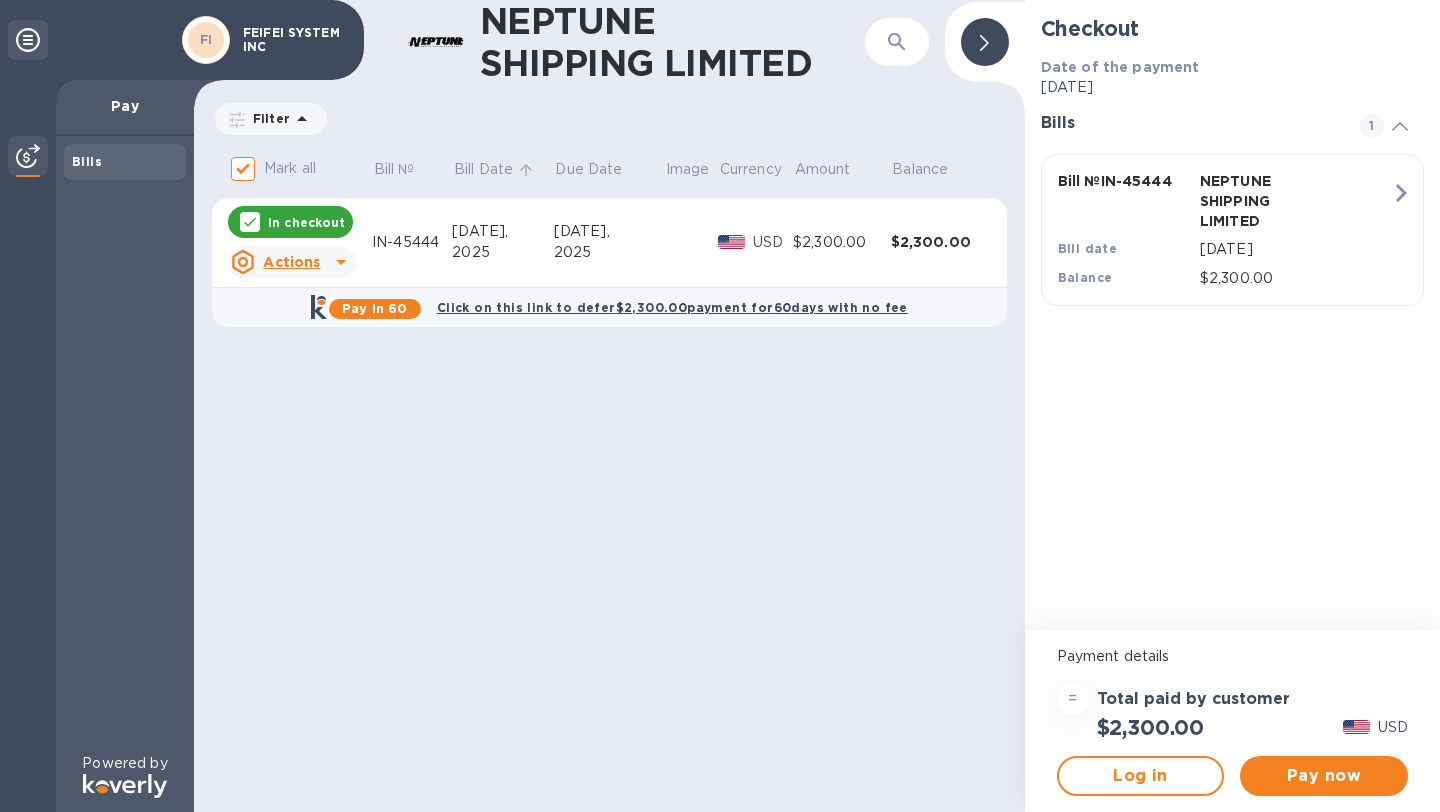 click on "Bill Date" at bounding box center [483, 169] 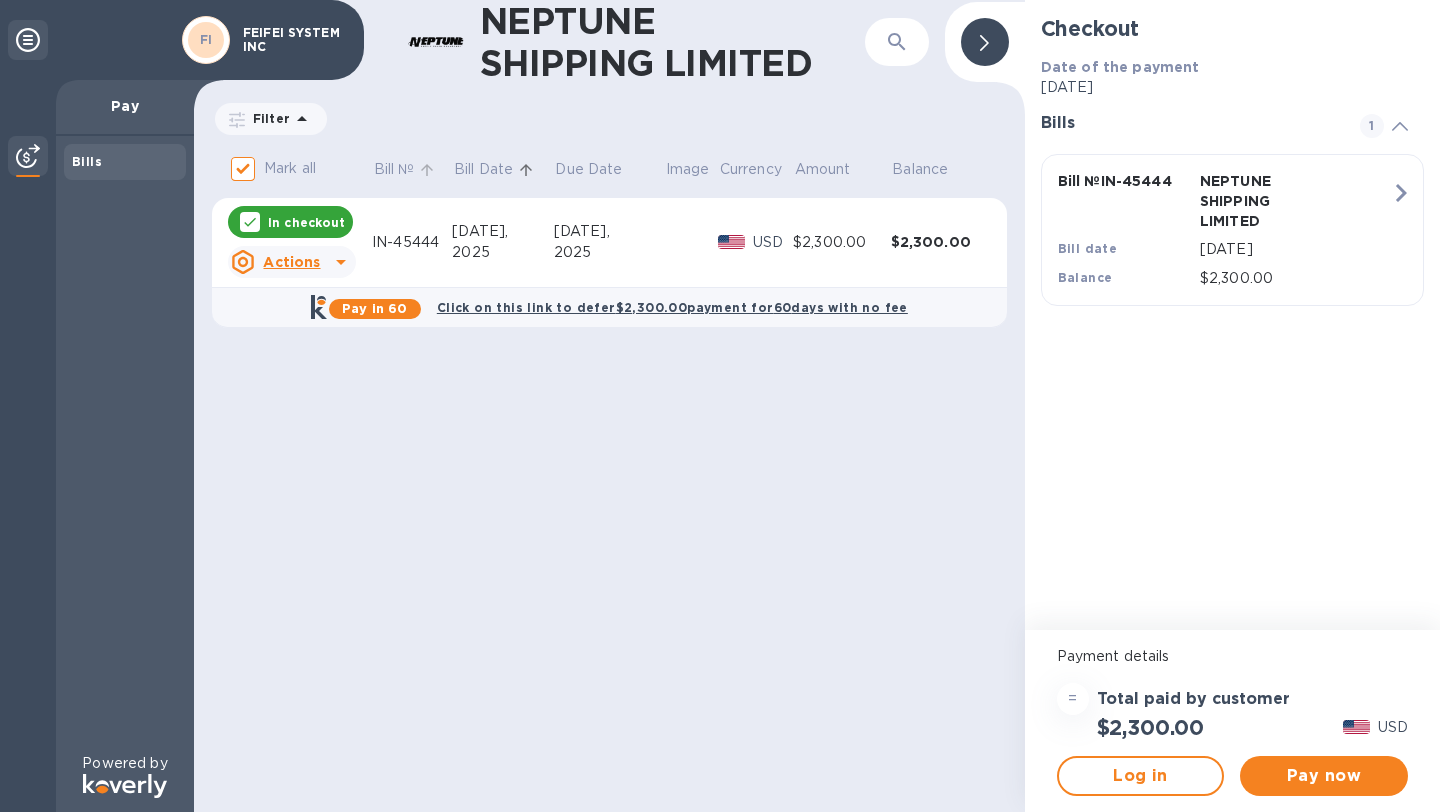 click on "Bill №" at bounding box center (394, 169) 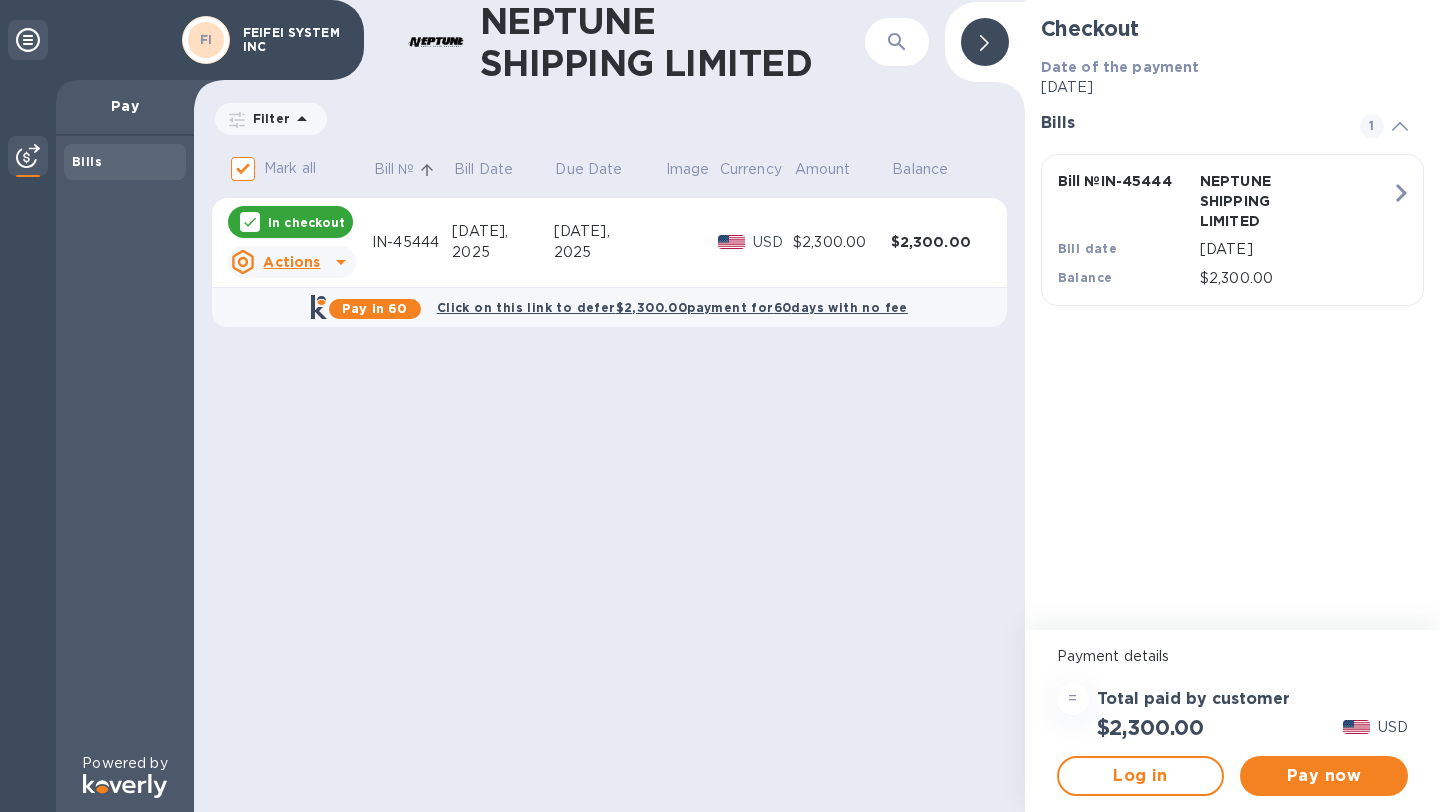 click on "Bills" at bounding box center (87, 161) 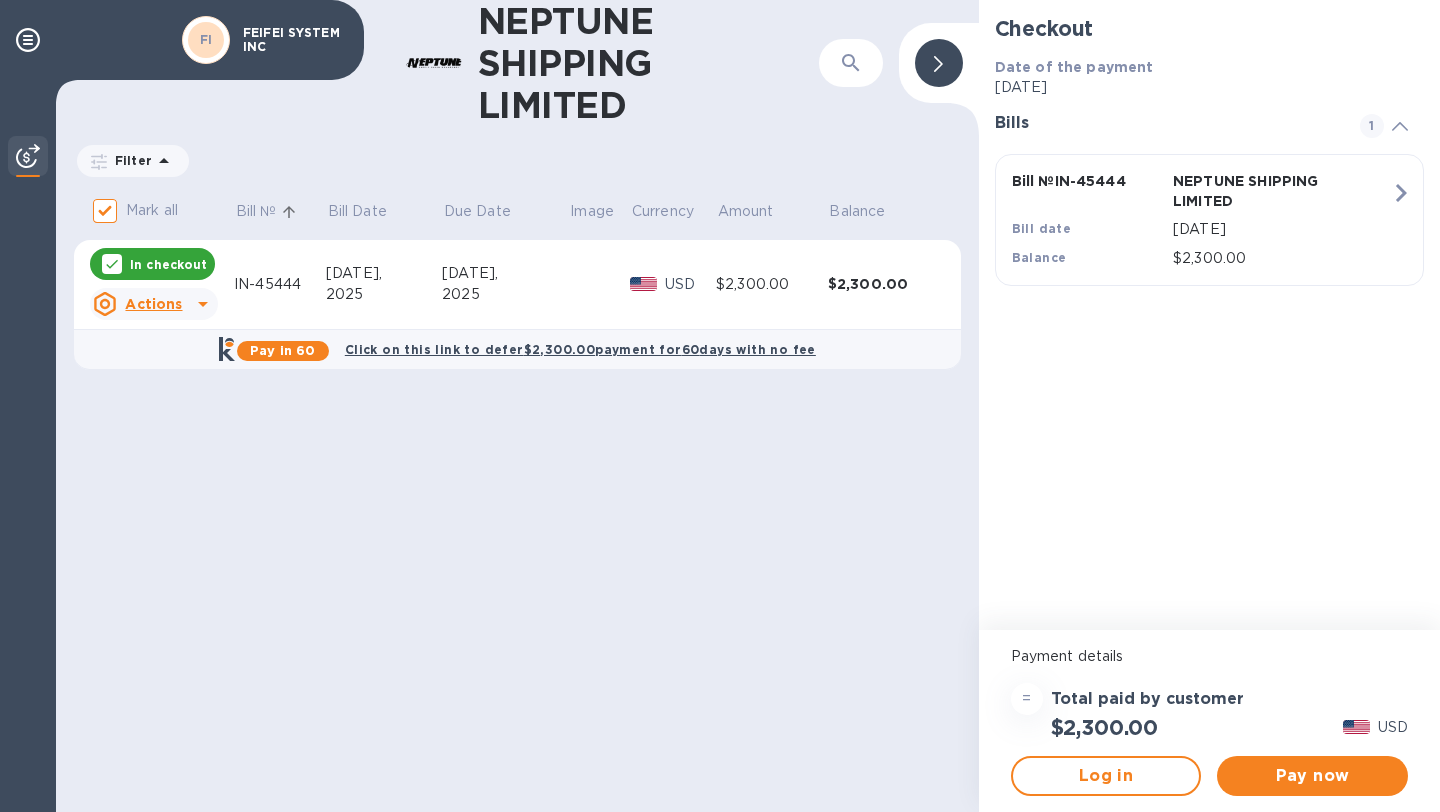 click at bounding box center (28, 156) 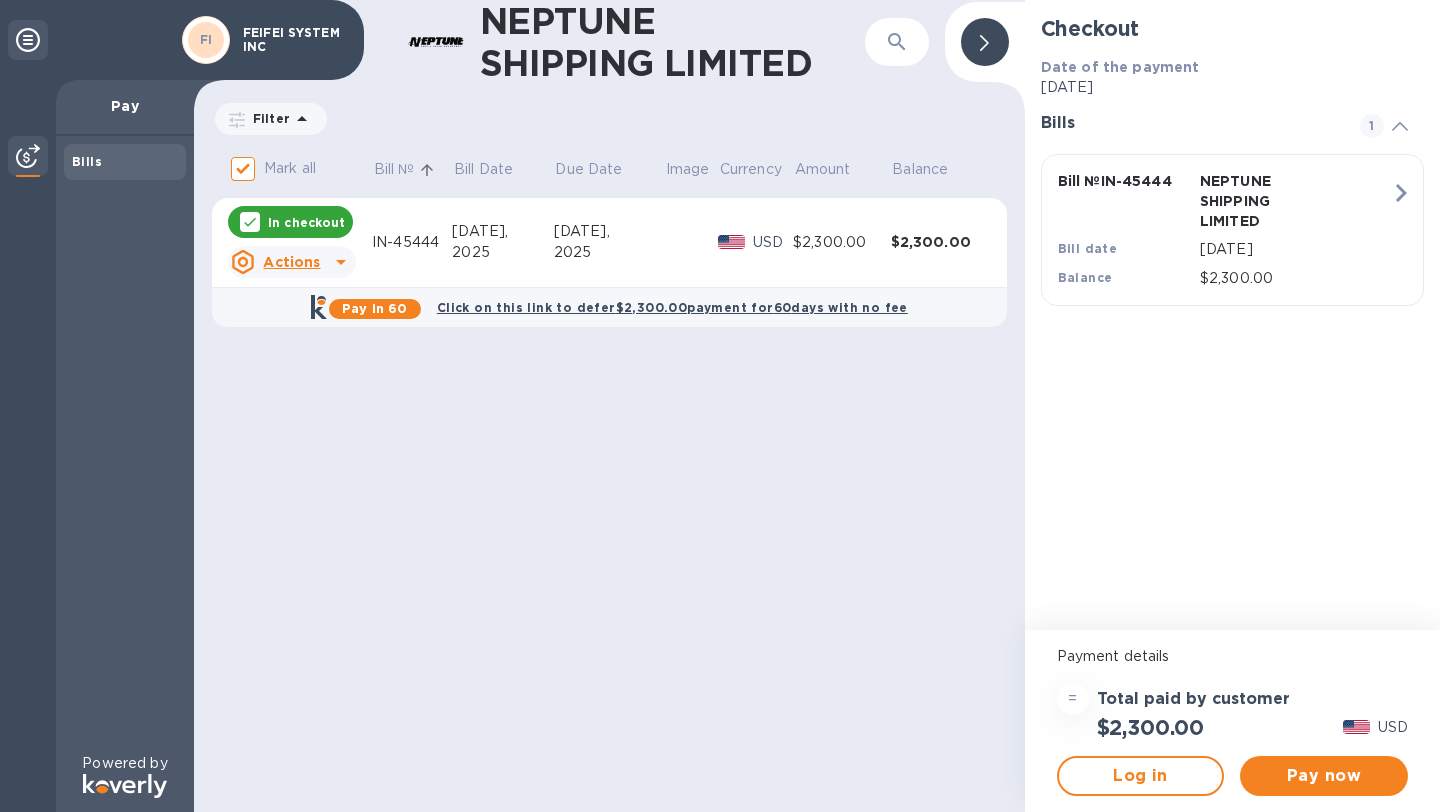click 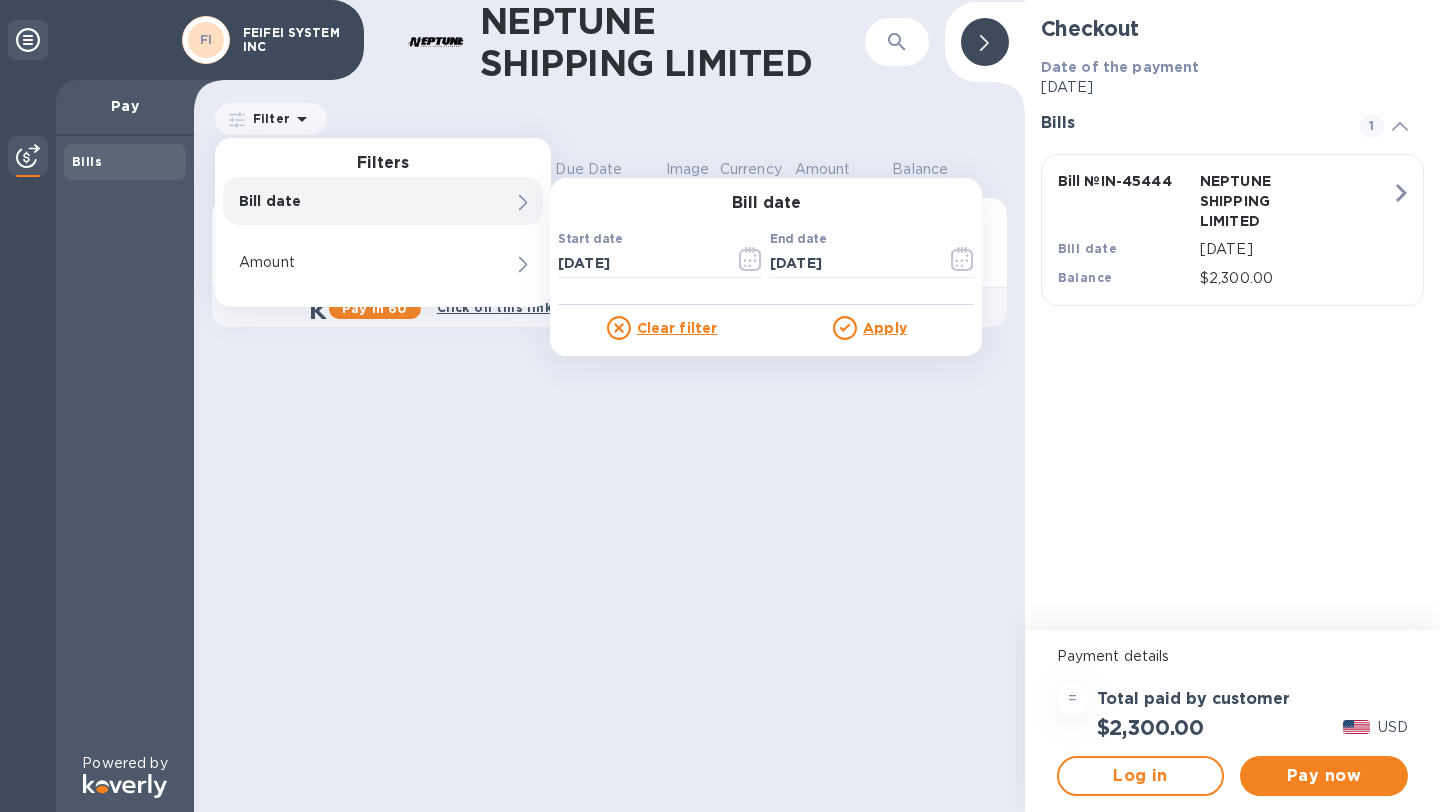click on "Filter Filters Bill date Bill date Start date [DATE] ​ End date [DATE] ​ Clear filter Apply Amount Amount" at bounding box center [609, 119] 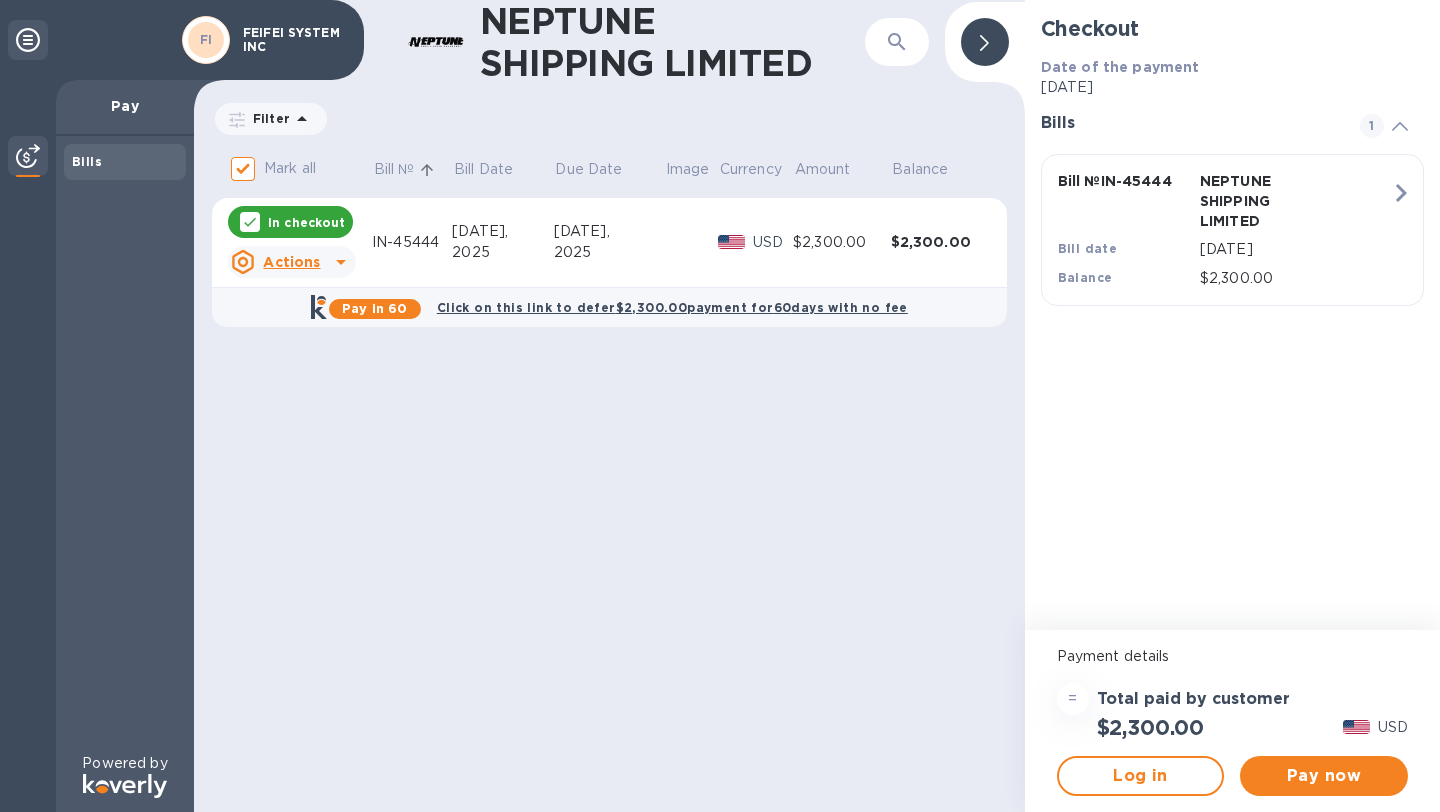 click 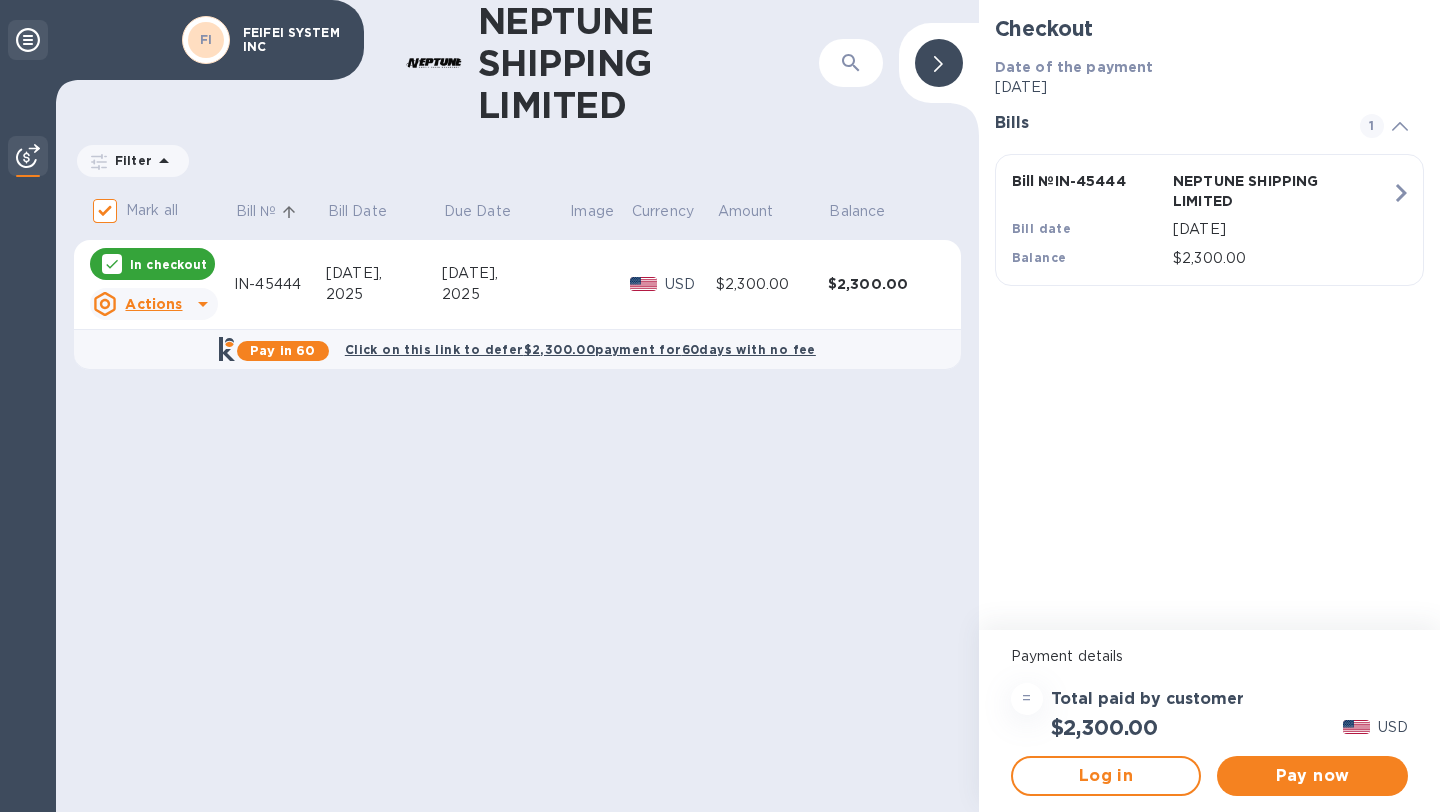 click 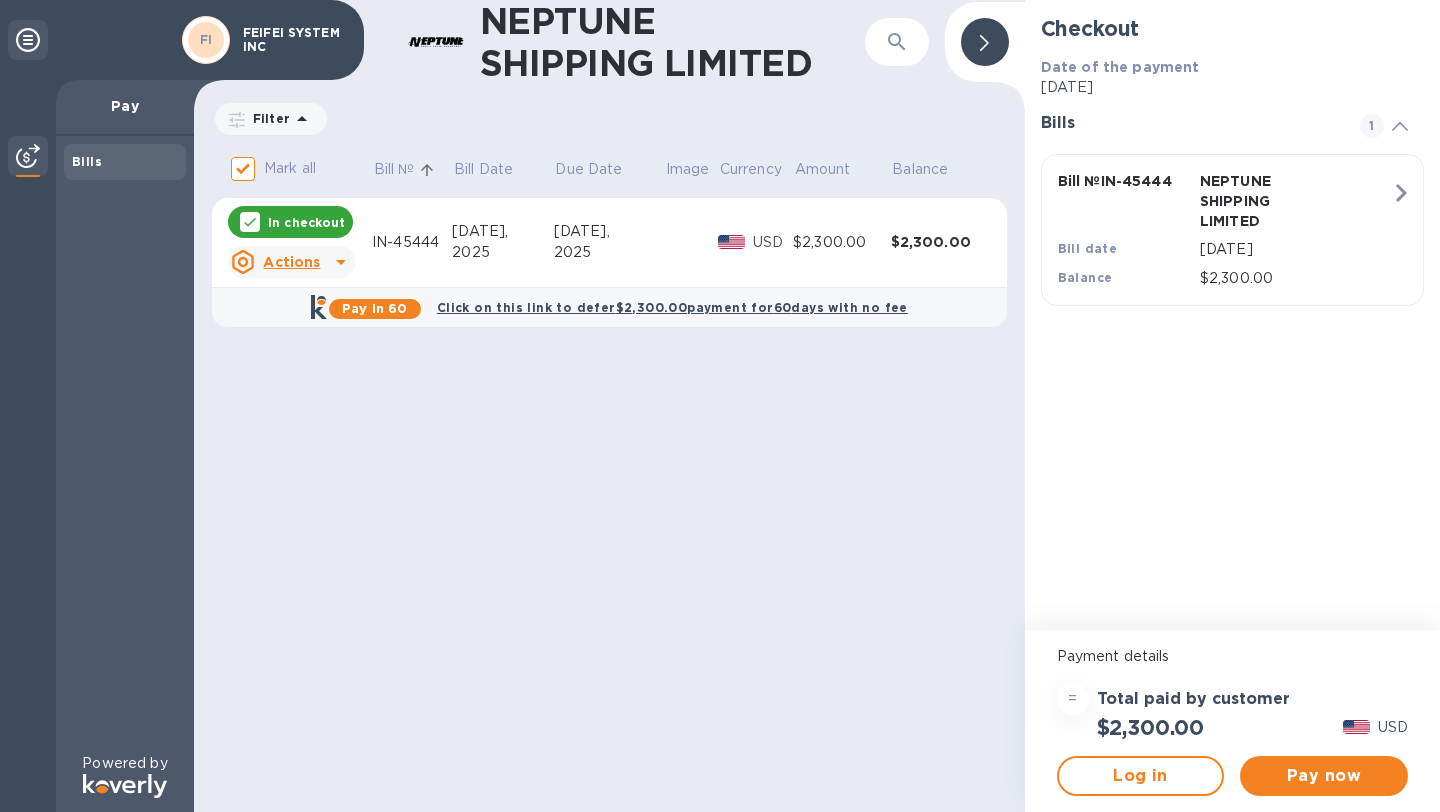 click on "FI" at bounding box center [206, 40] 